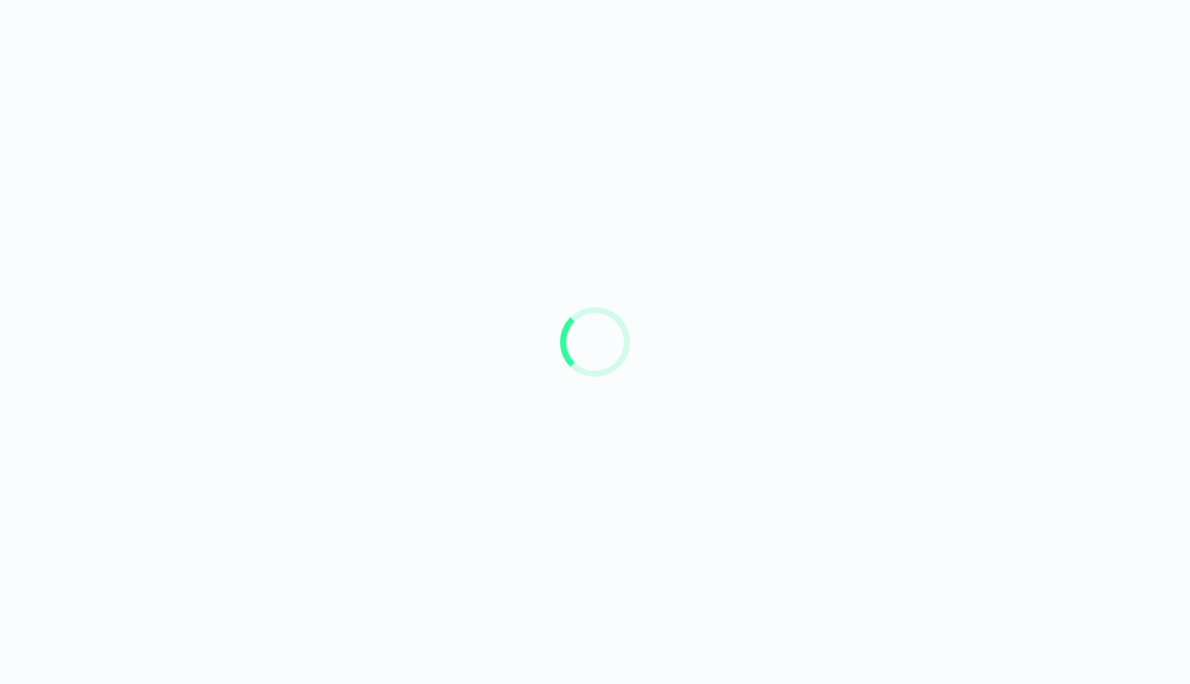 scroll, scrollTop: 0, scrollLeft: 0, axis: both 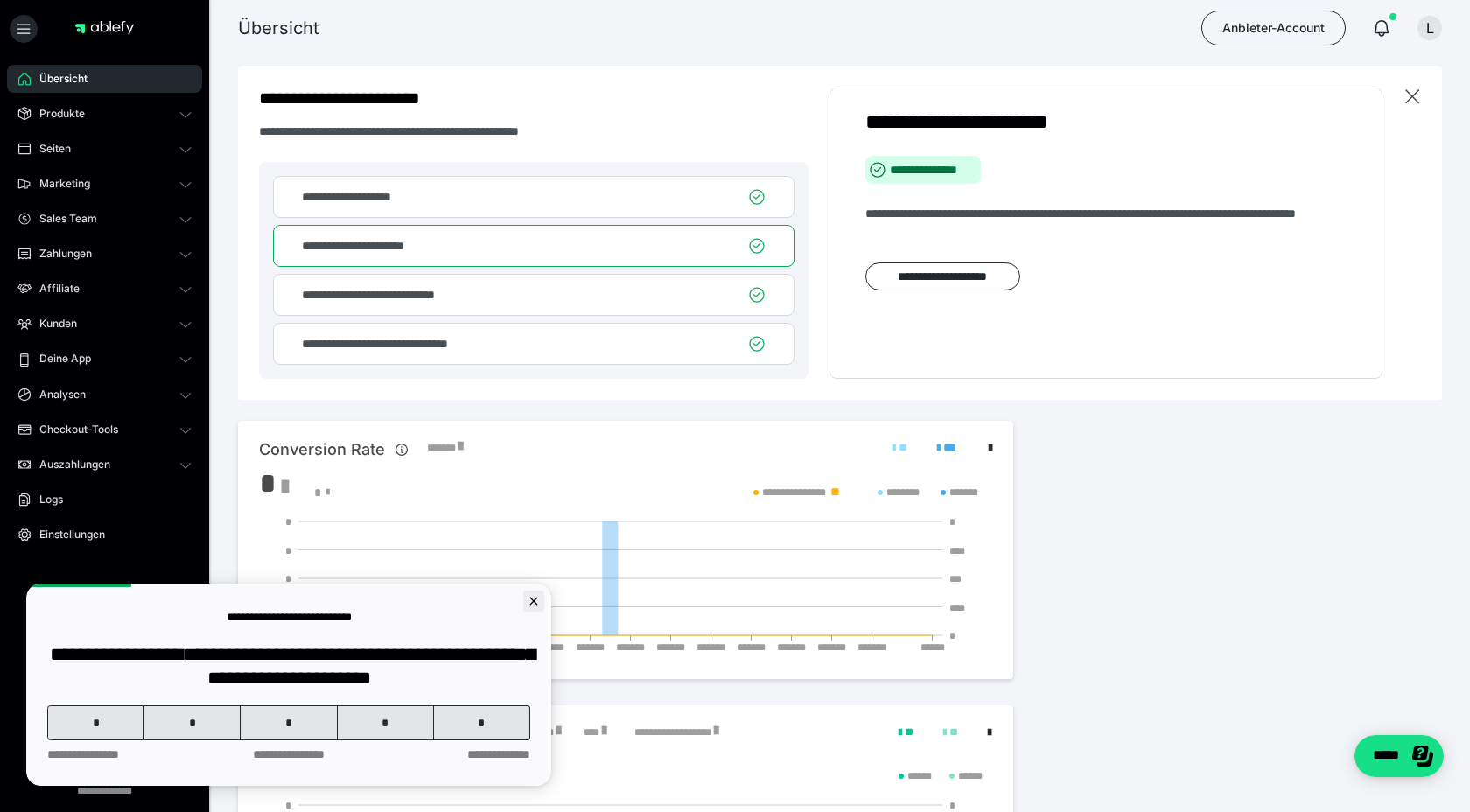 click 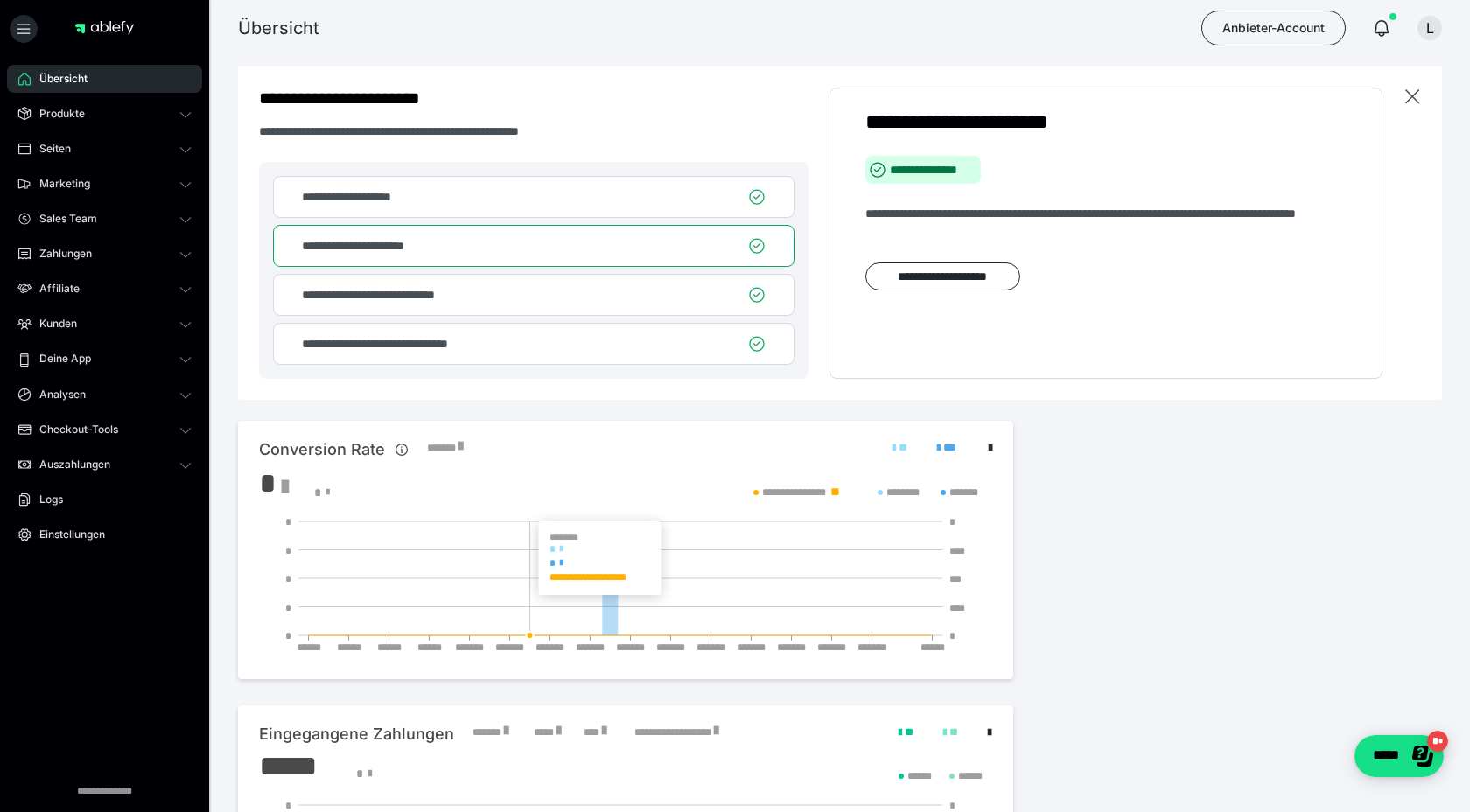 scroll, scrollTop: 0, scrollLeft: 0, axis: both 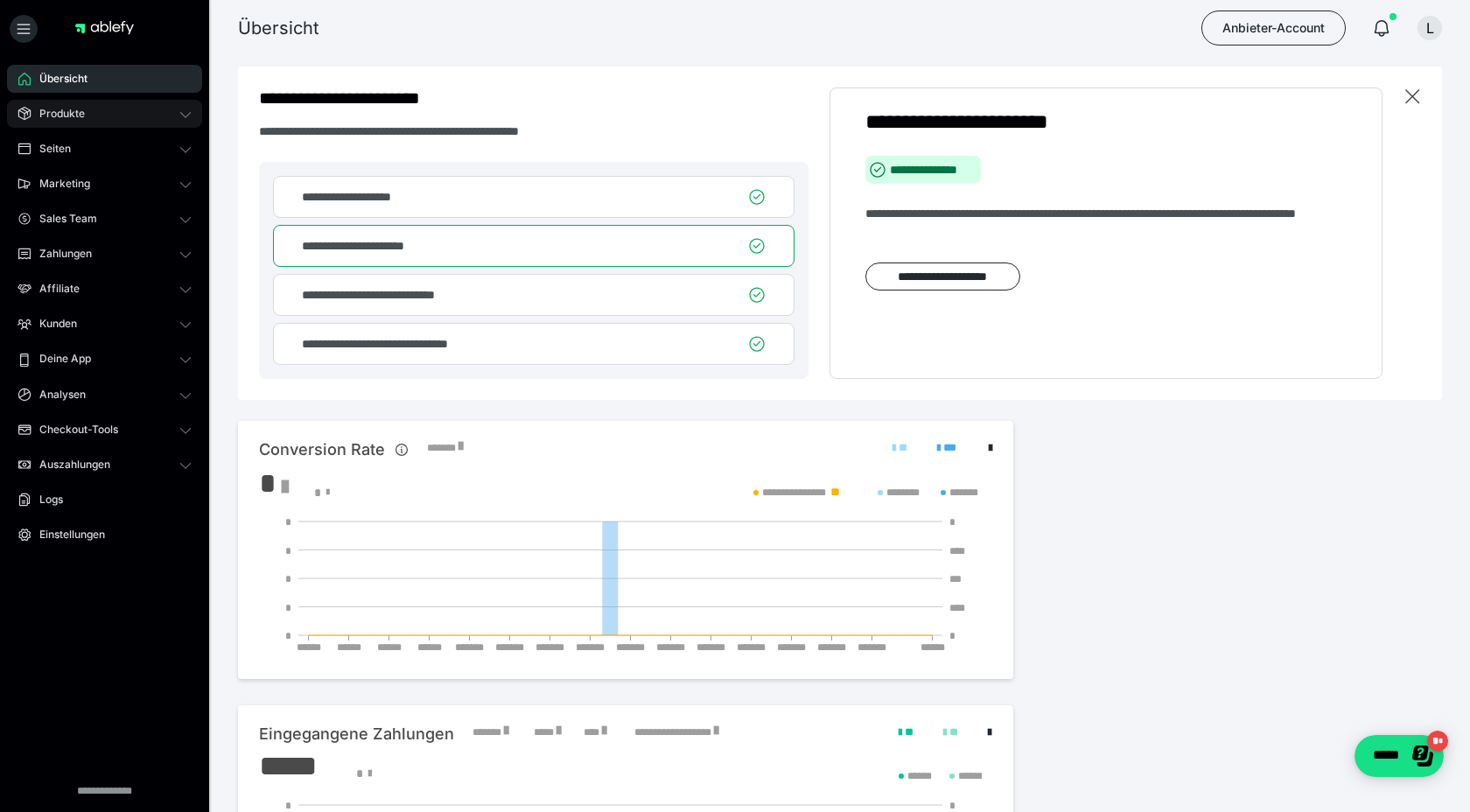 click on "Produkte" at bounding box center (104, 114) 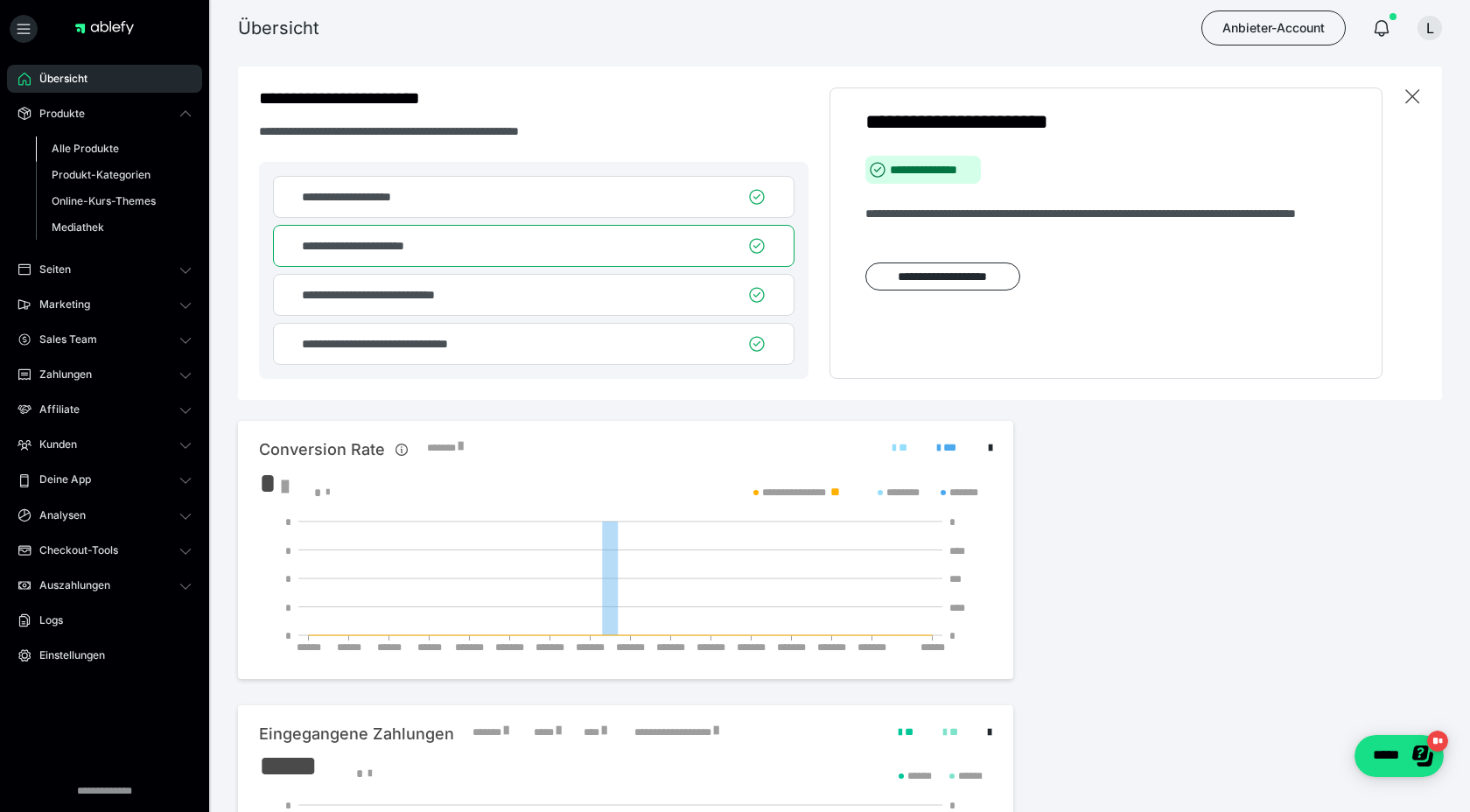 click on "Alle Produkte" at bounding box center (85, 148) 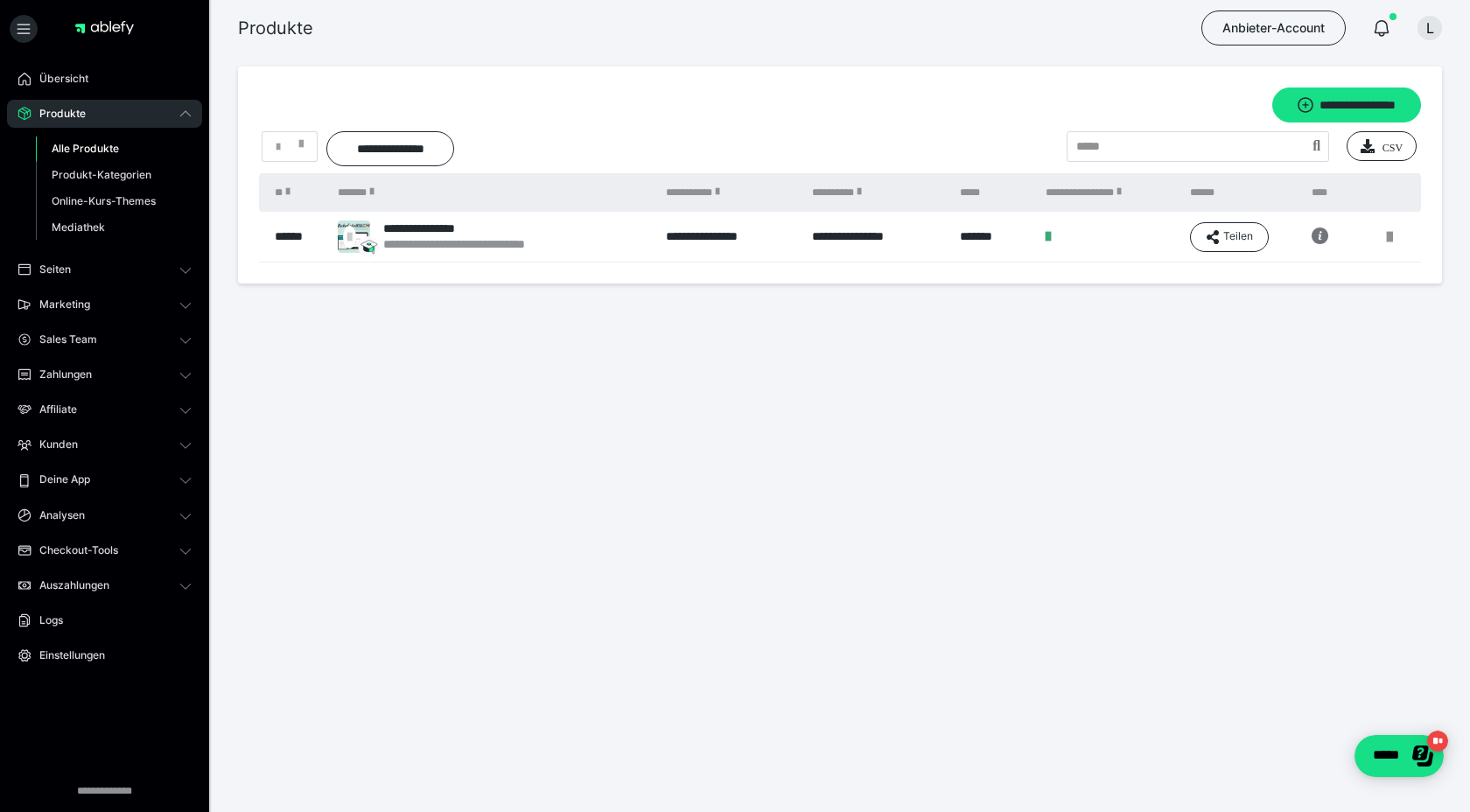click on "****" at bounding box center (1330, 192) 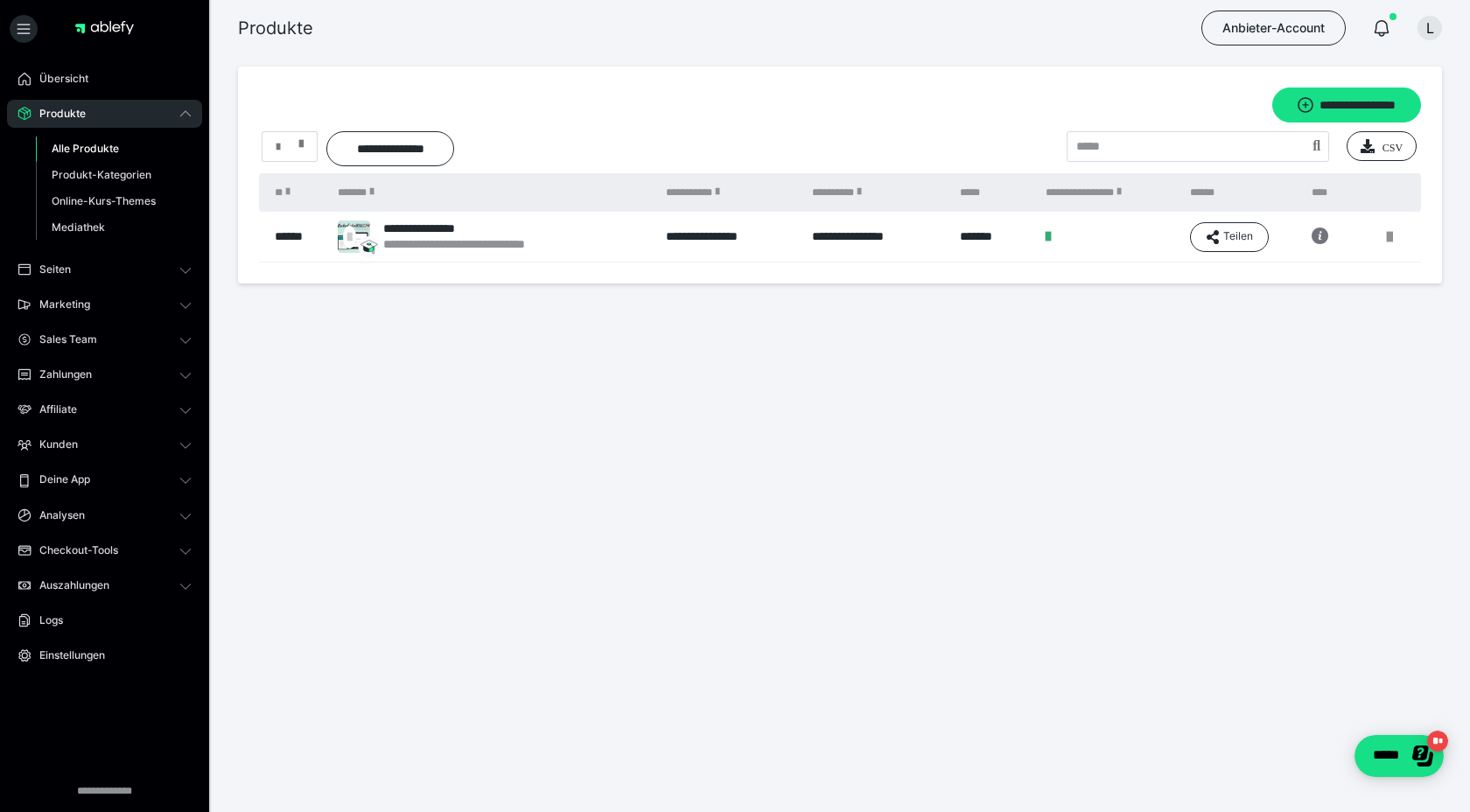 click at bounding box center [301, 140] 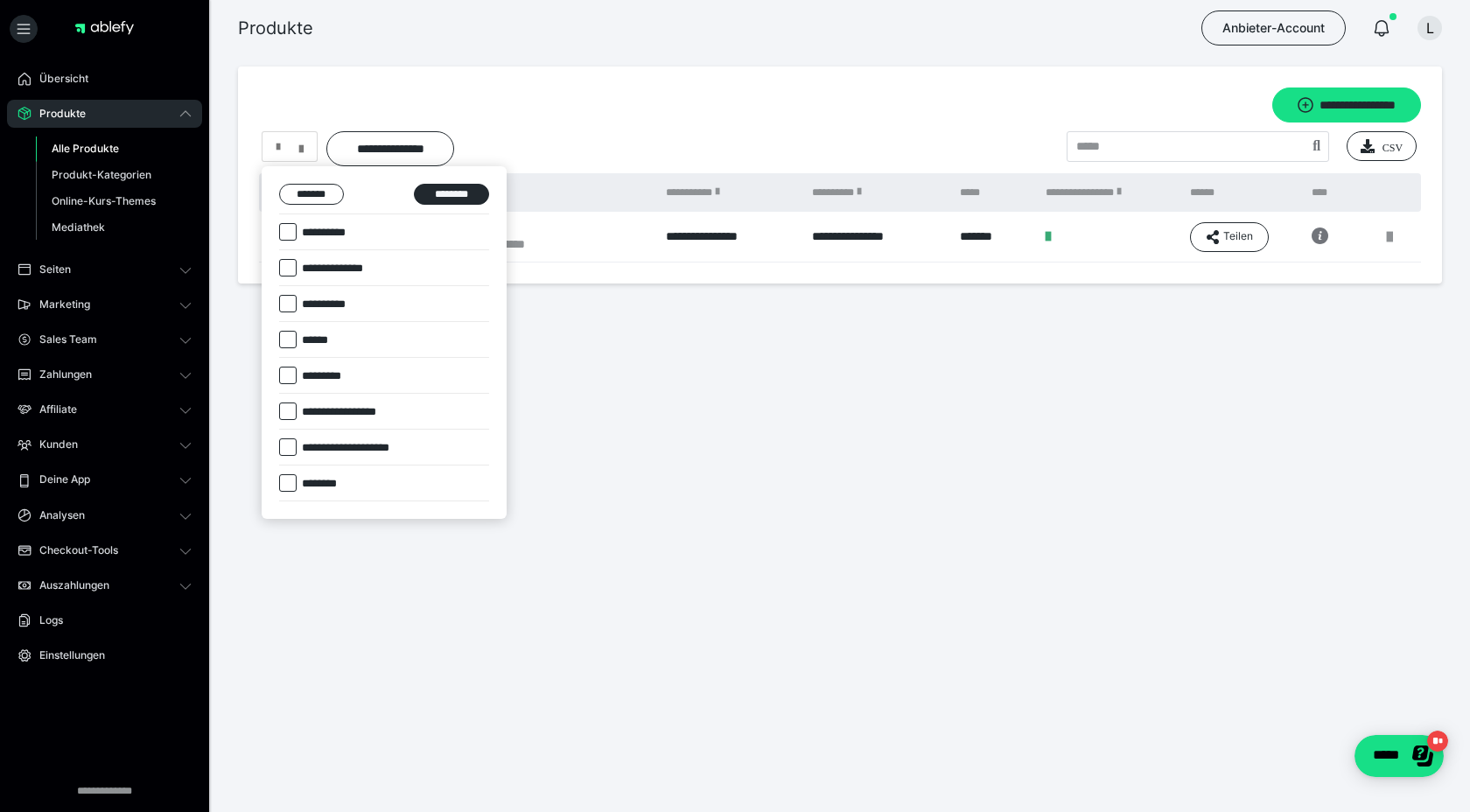 click at bounding box center (288, 304) 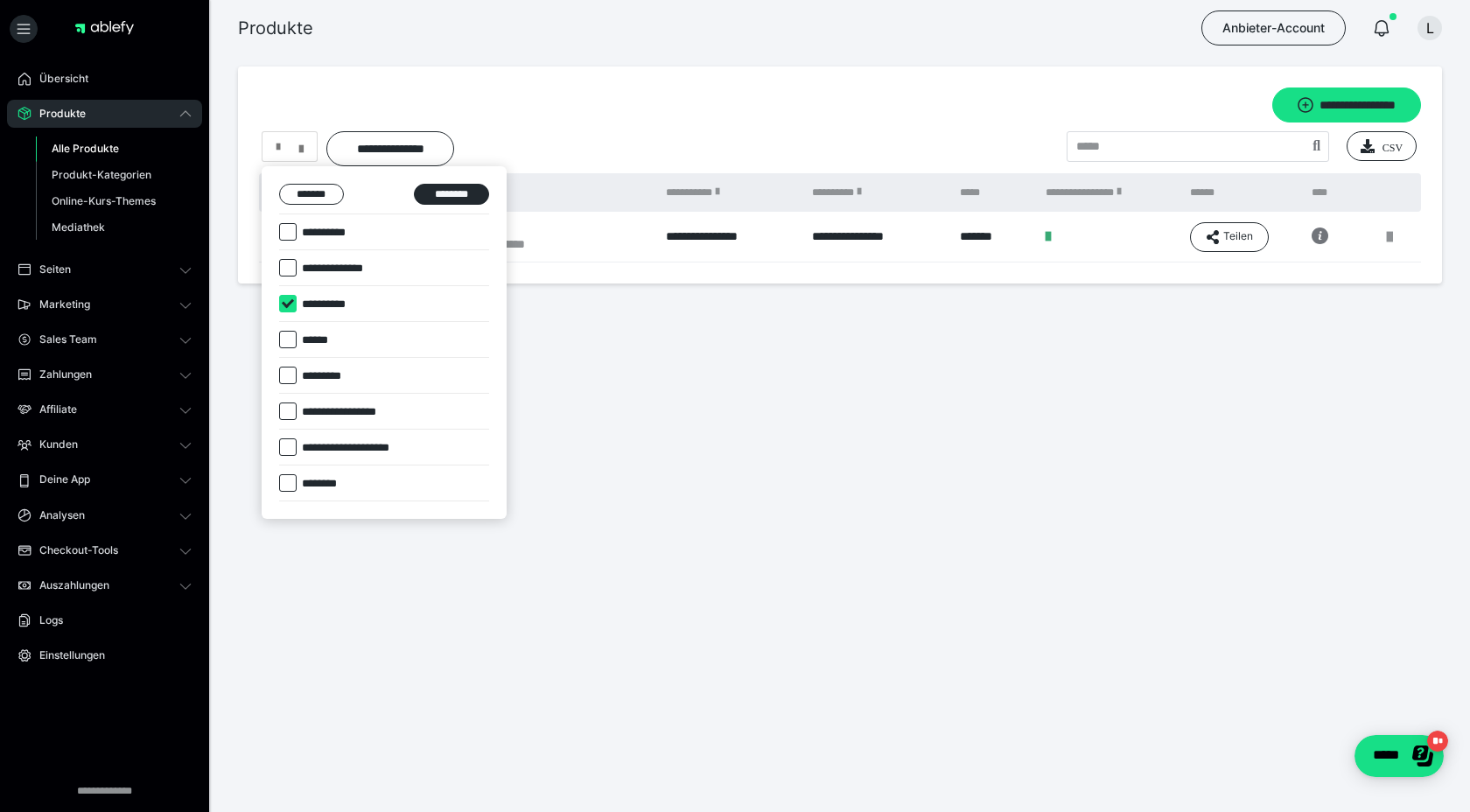 checkbox on "****" 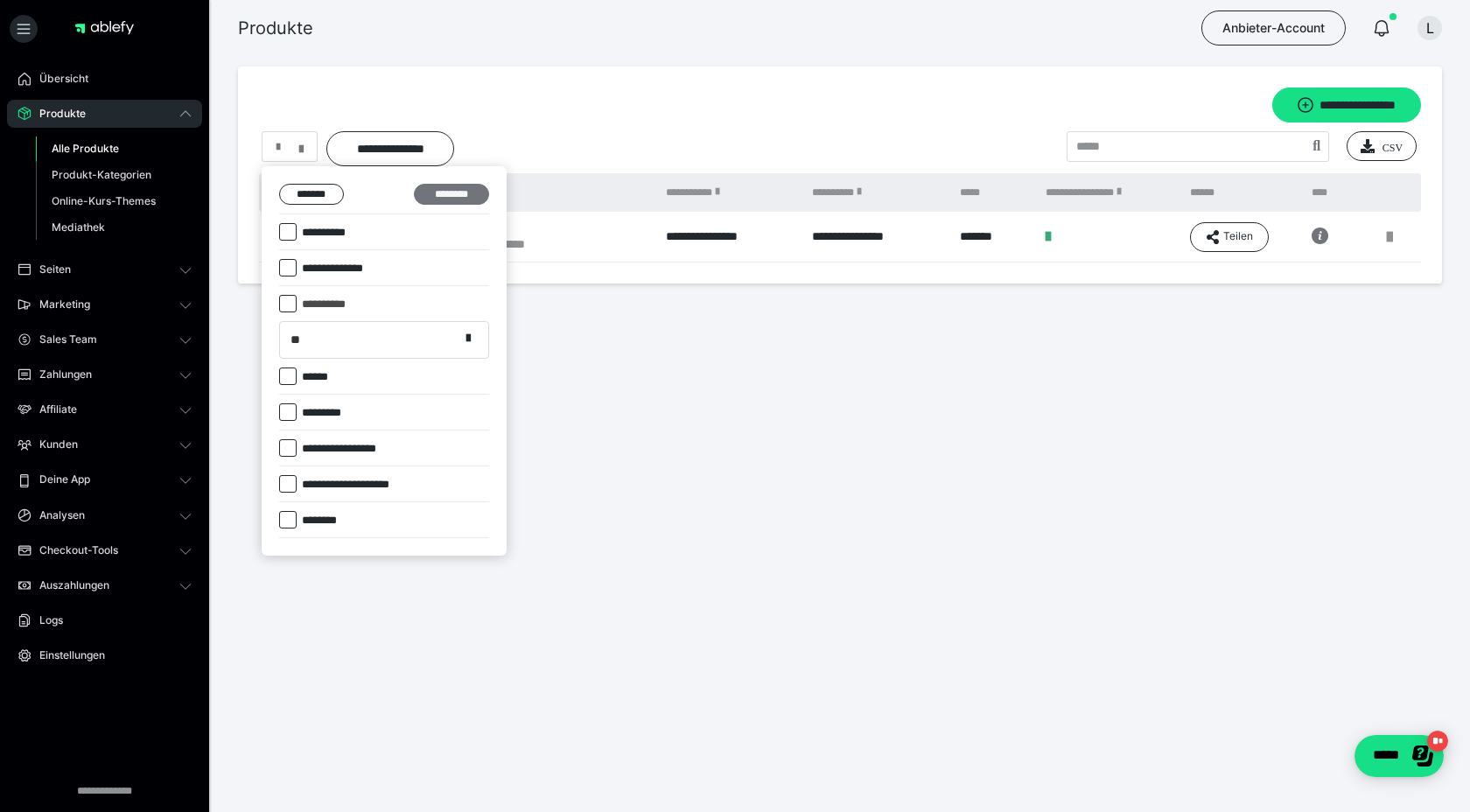 click on "********" at bounding box center [452, 194] 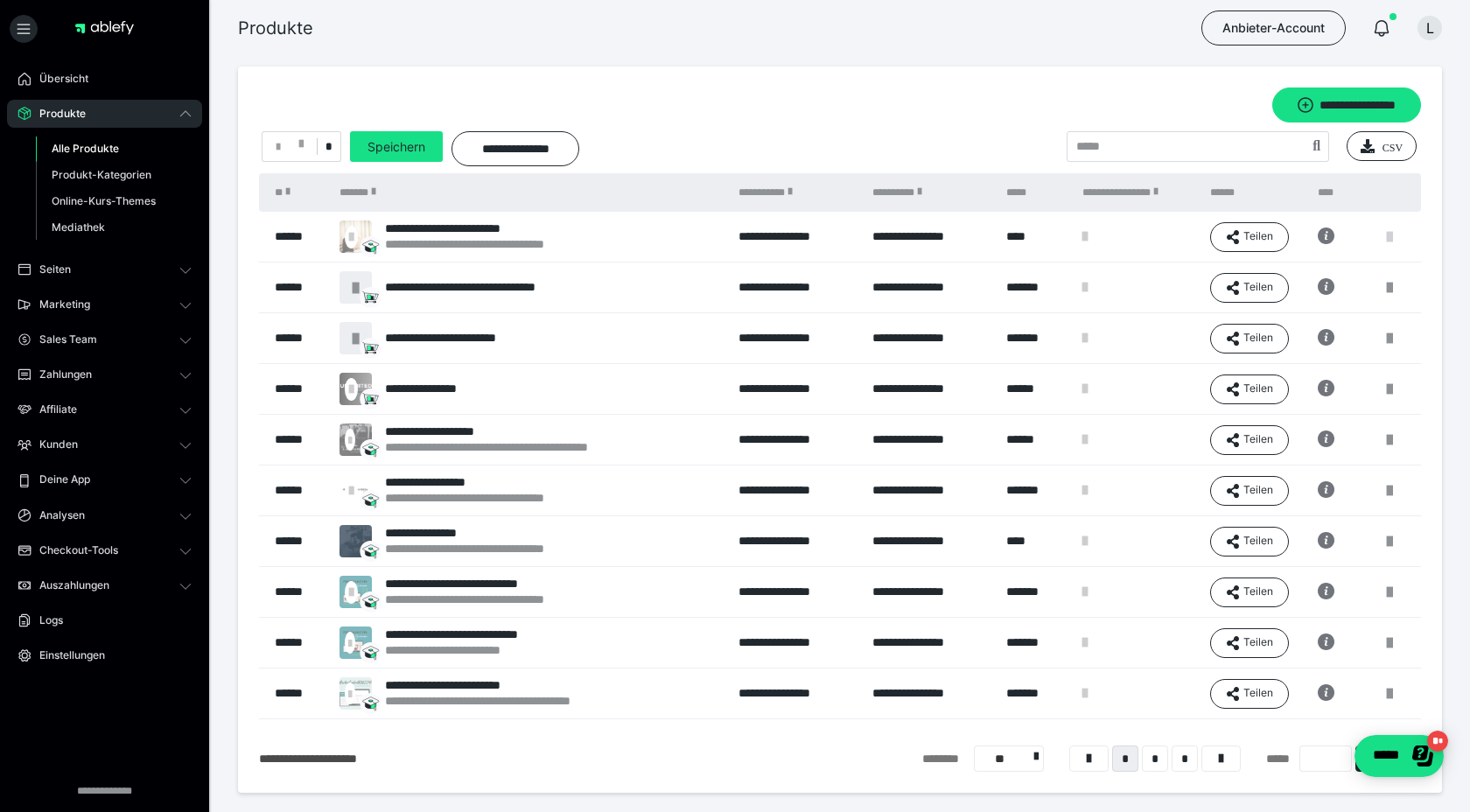 click at bounding box center [1390, 237] 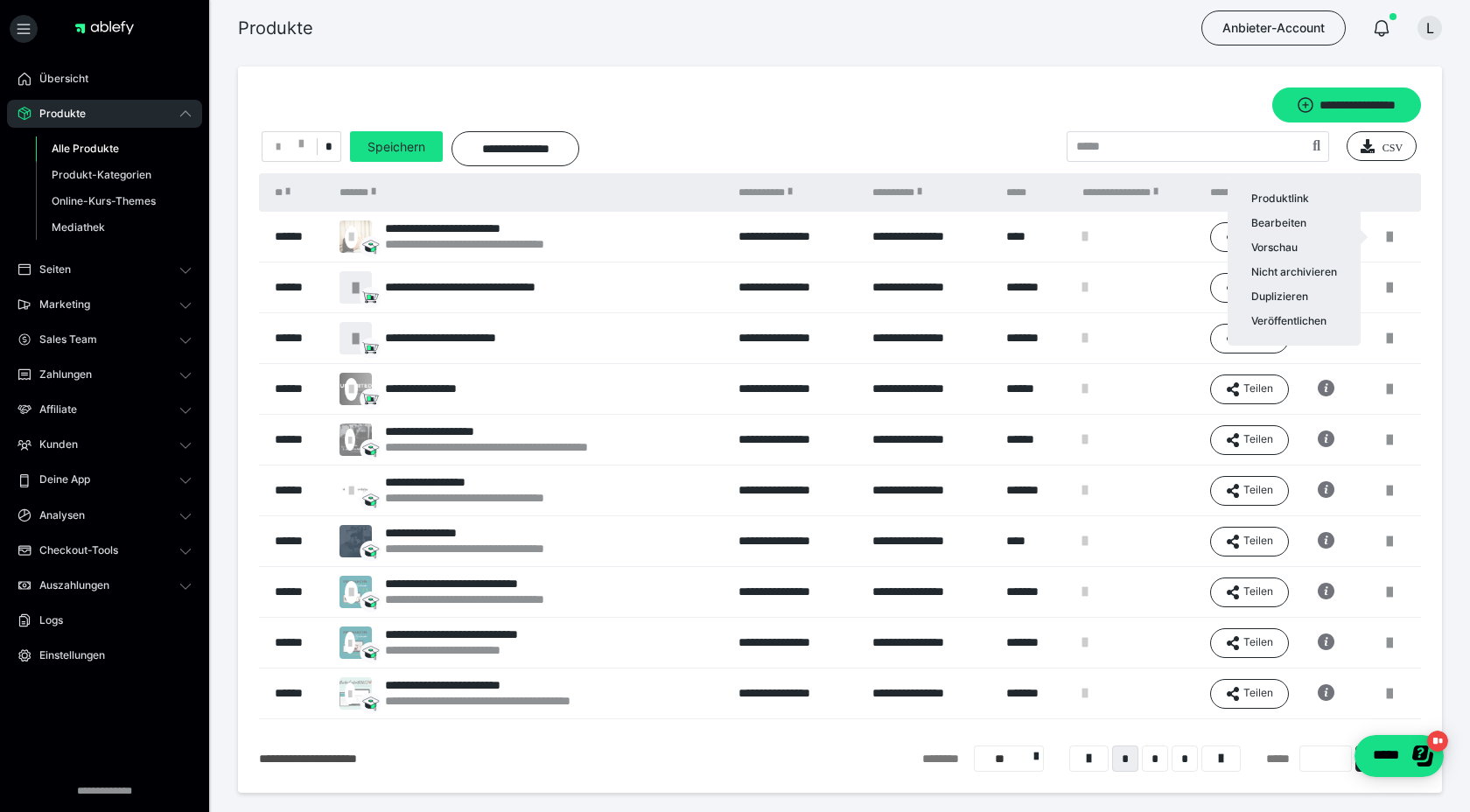 click at bounding box center (735, 406) 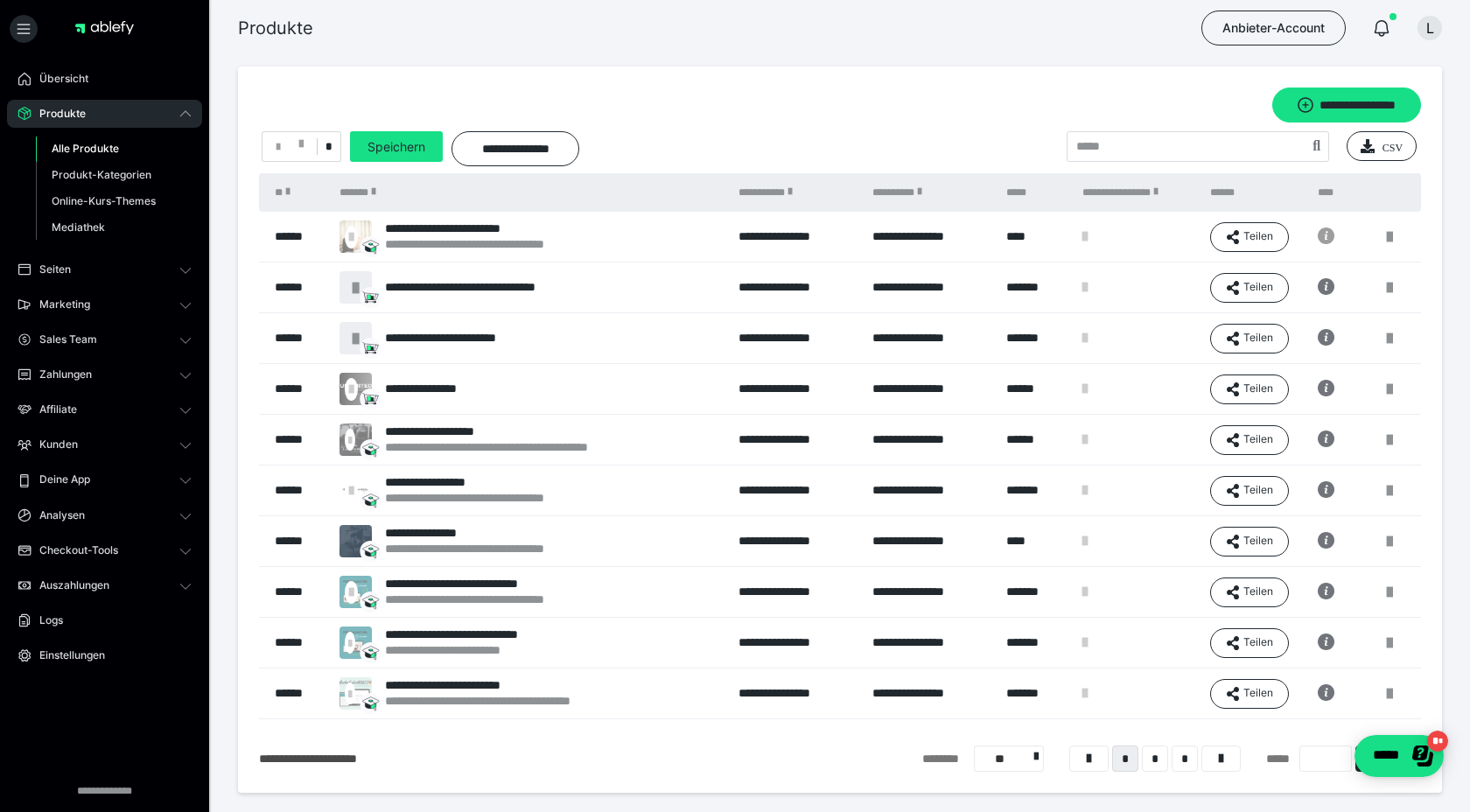 click 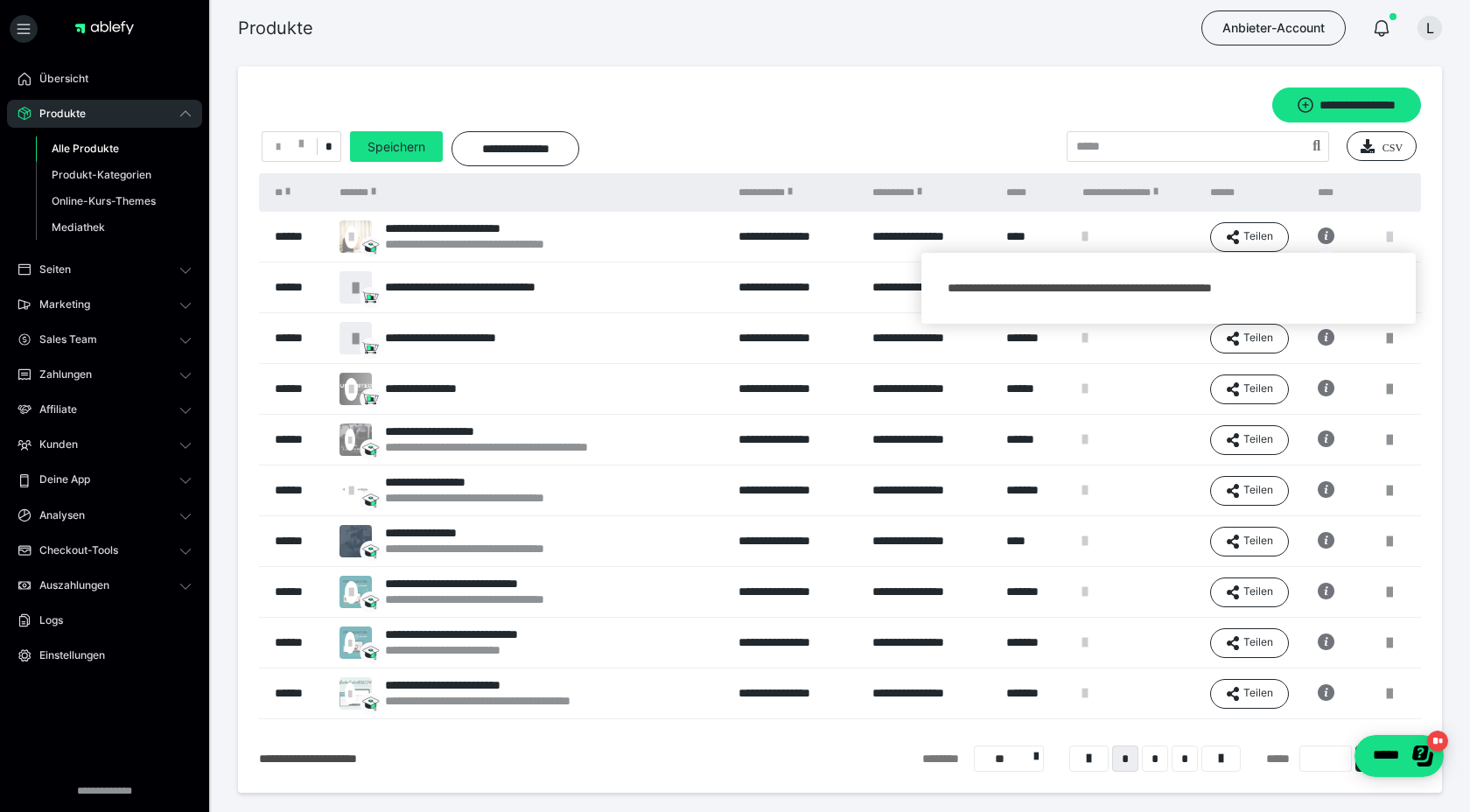 click at bounding box center (1390, 237) 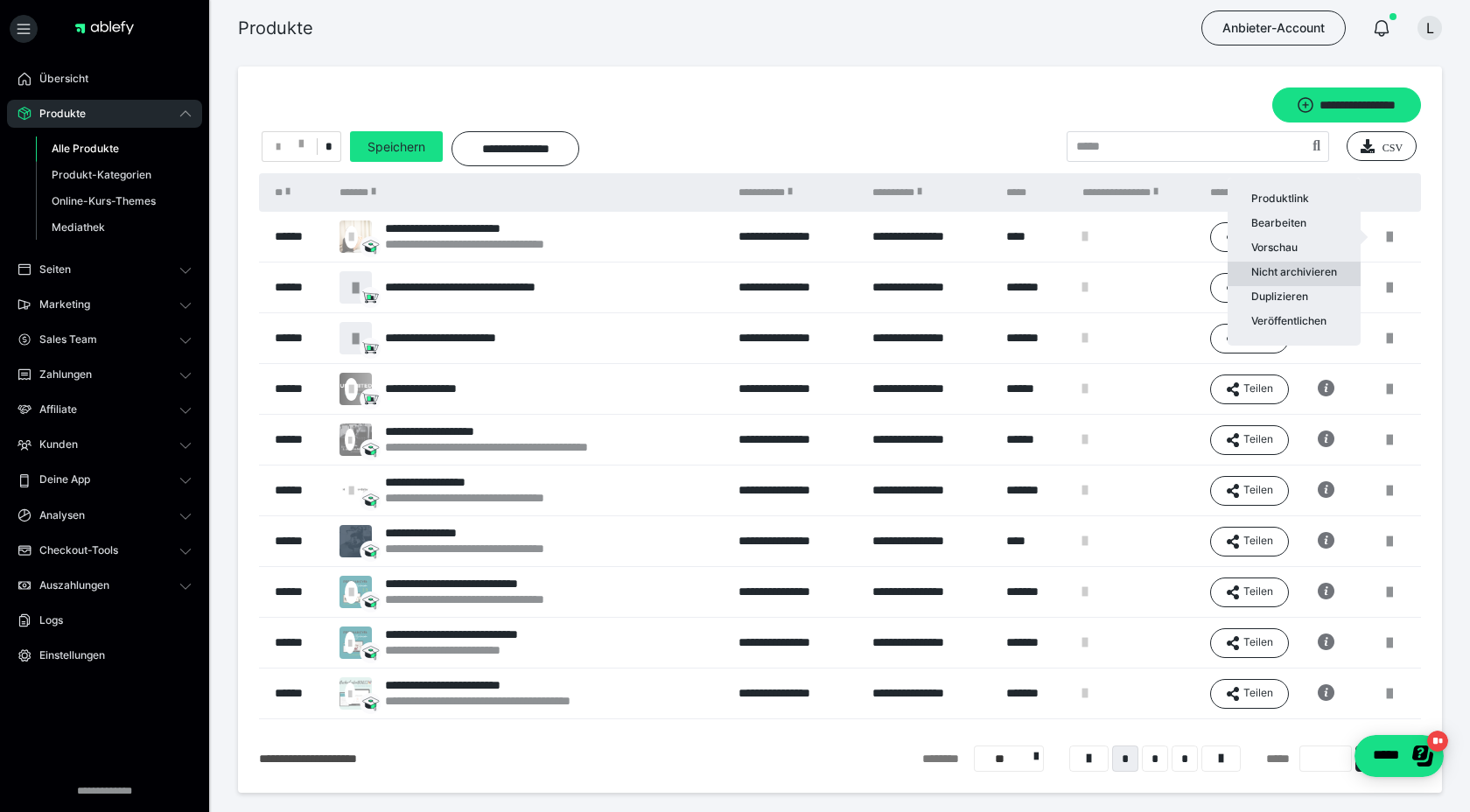 click on "Nicht archivieren" at bounding box center (1294, 274) 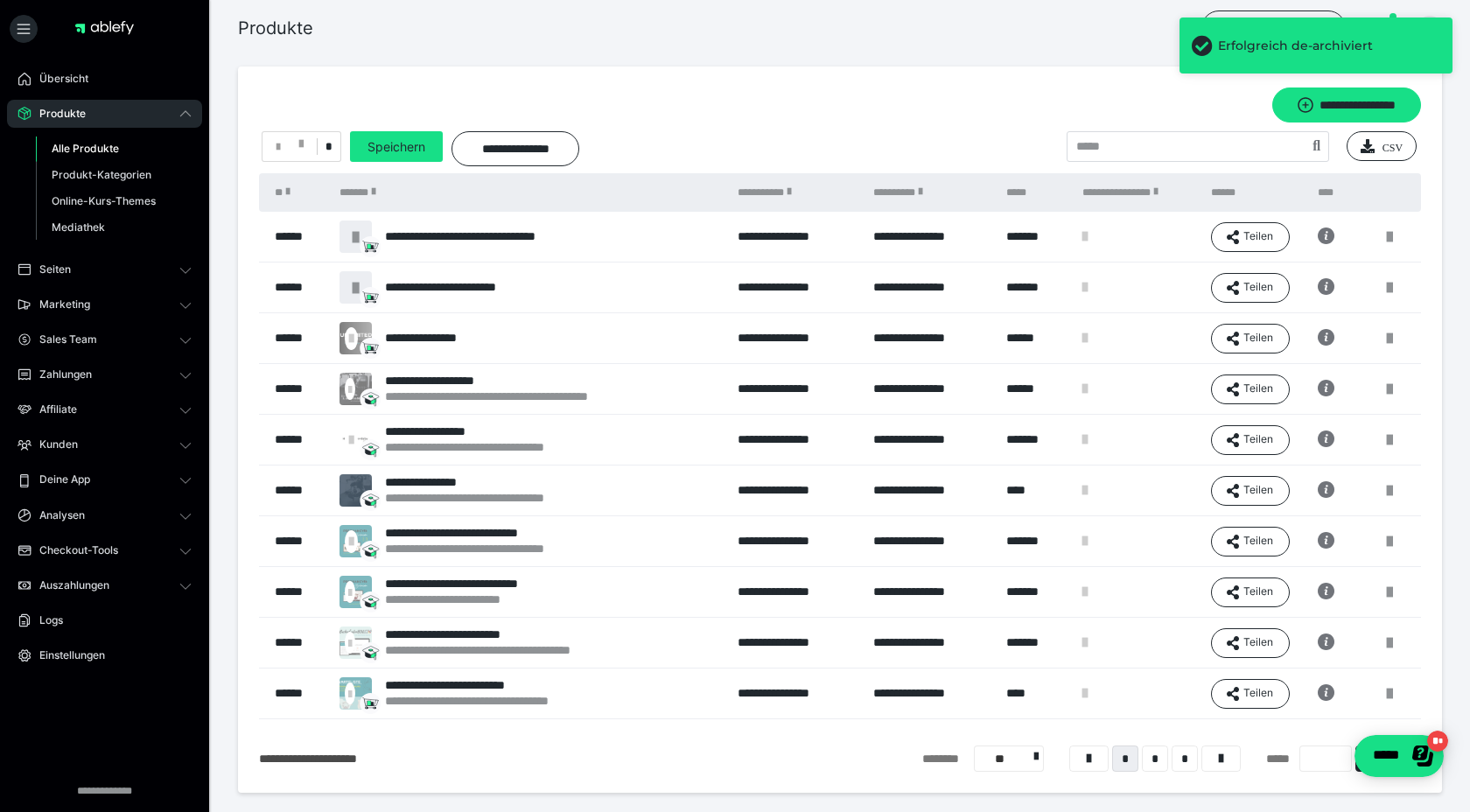 click on "Alle Produkte" at bounding box center (85, 148) 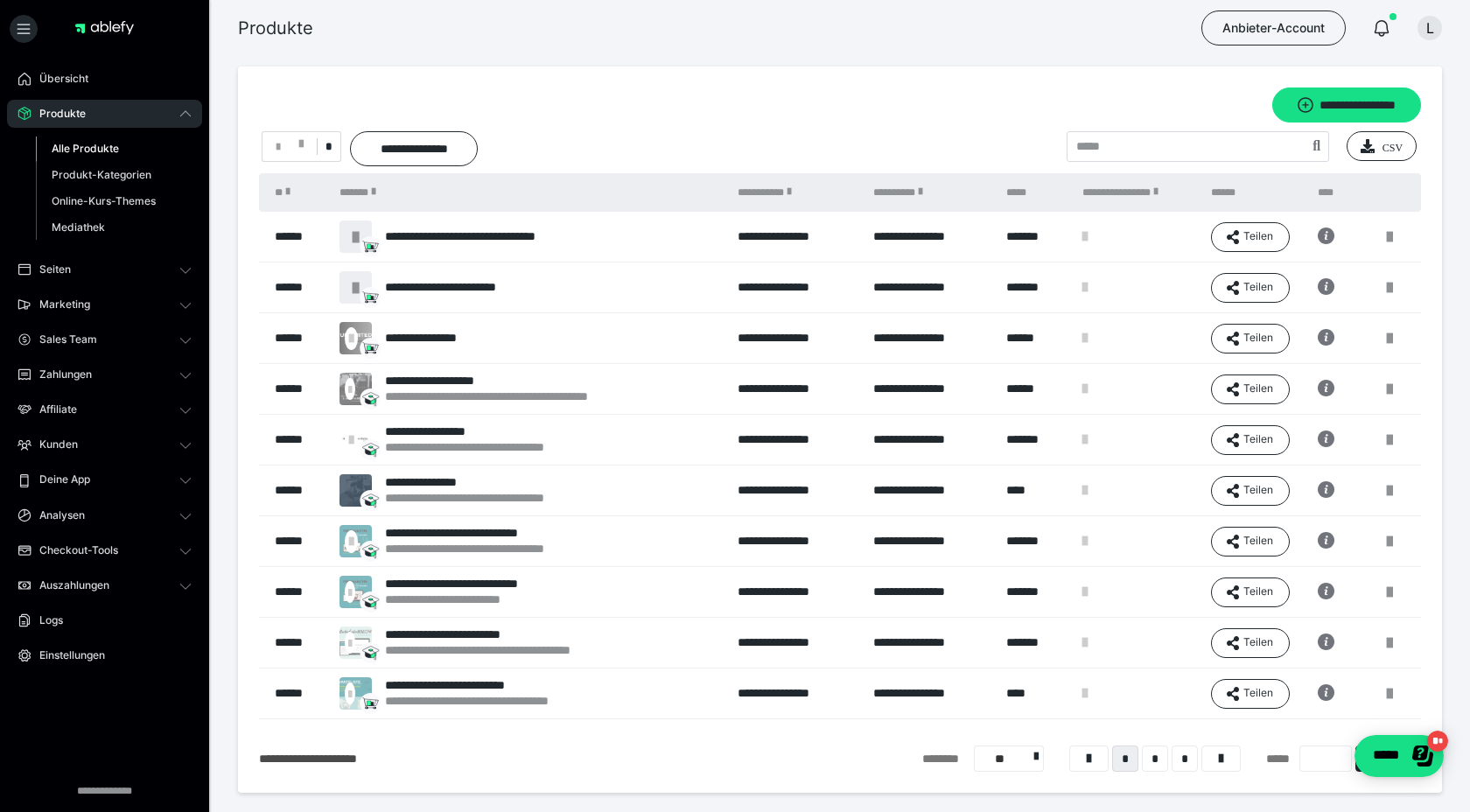click on "Alle Produkte" at bounding box center [85, 148] 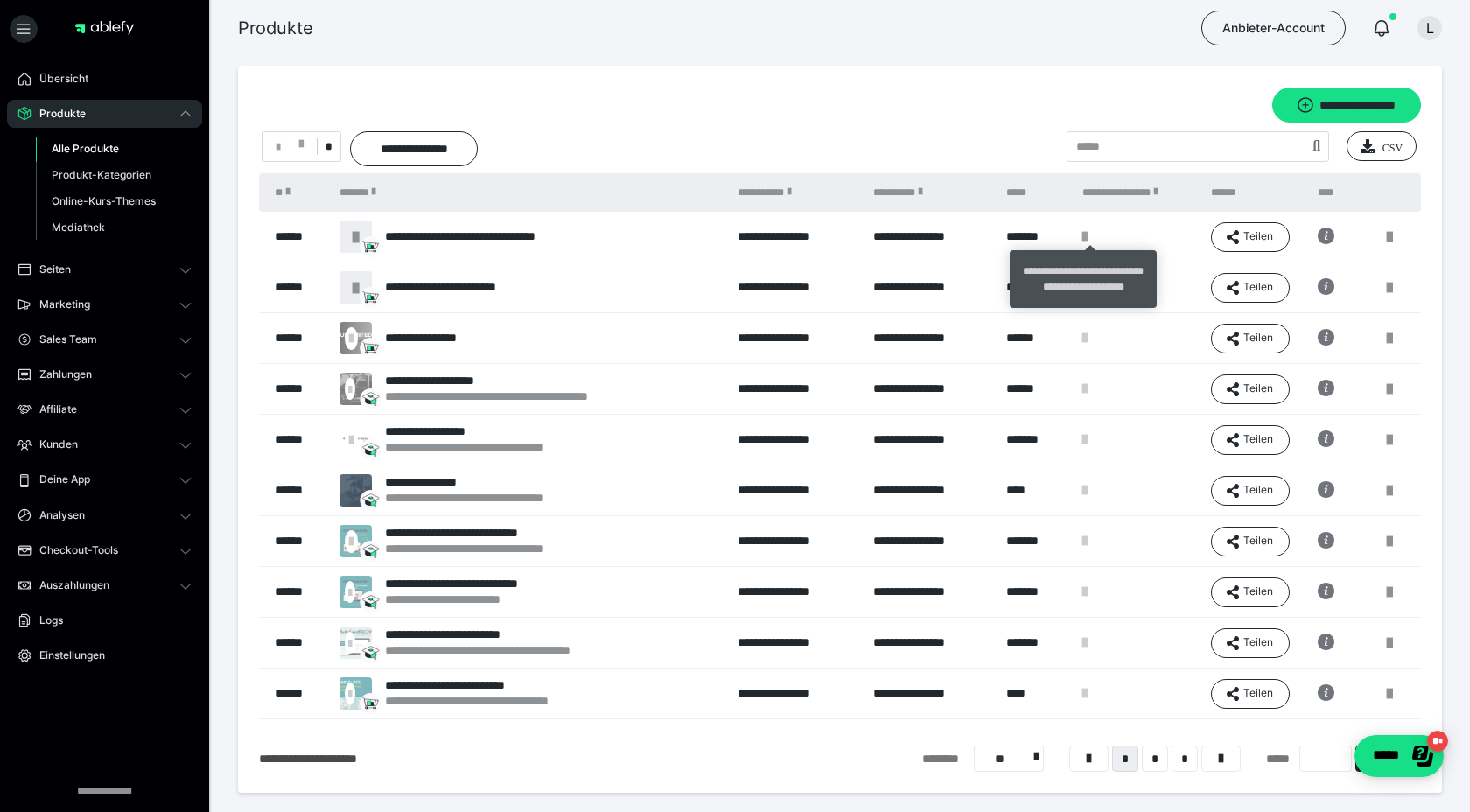click at bounding box center [1085, 236] 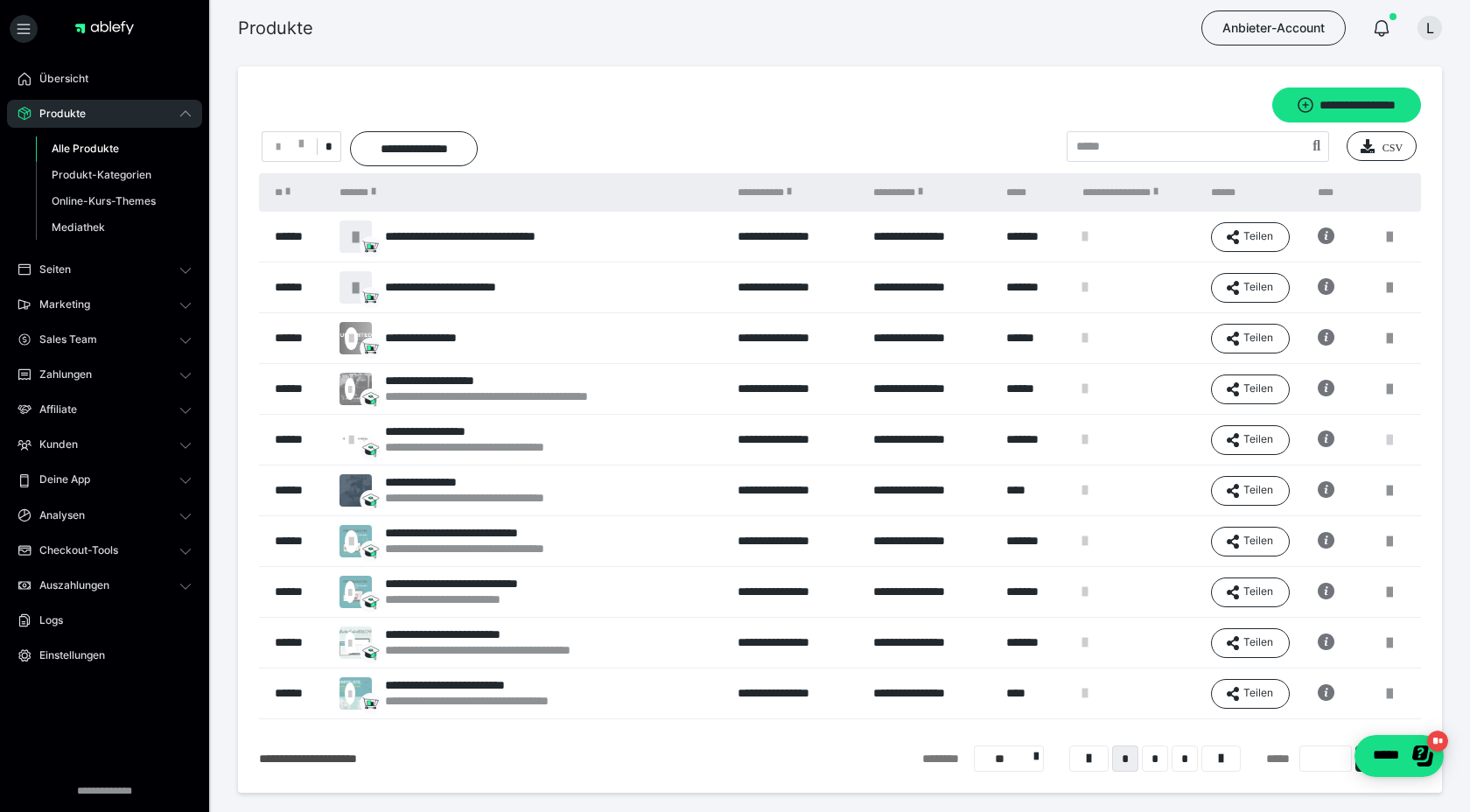 click at bounding box center (1390, 440) 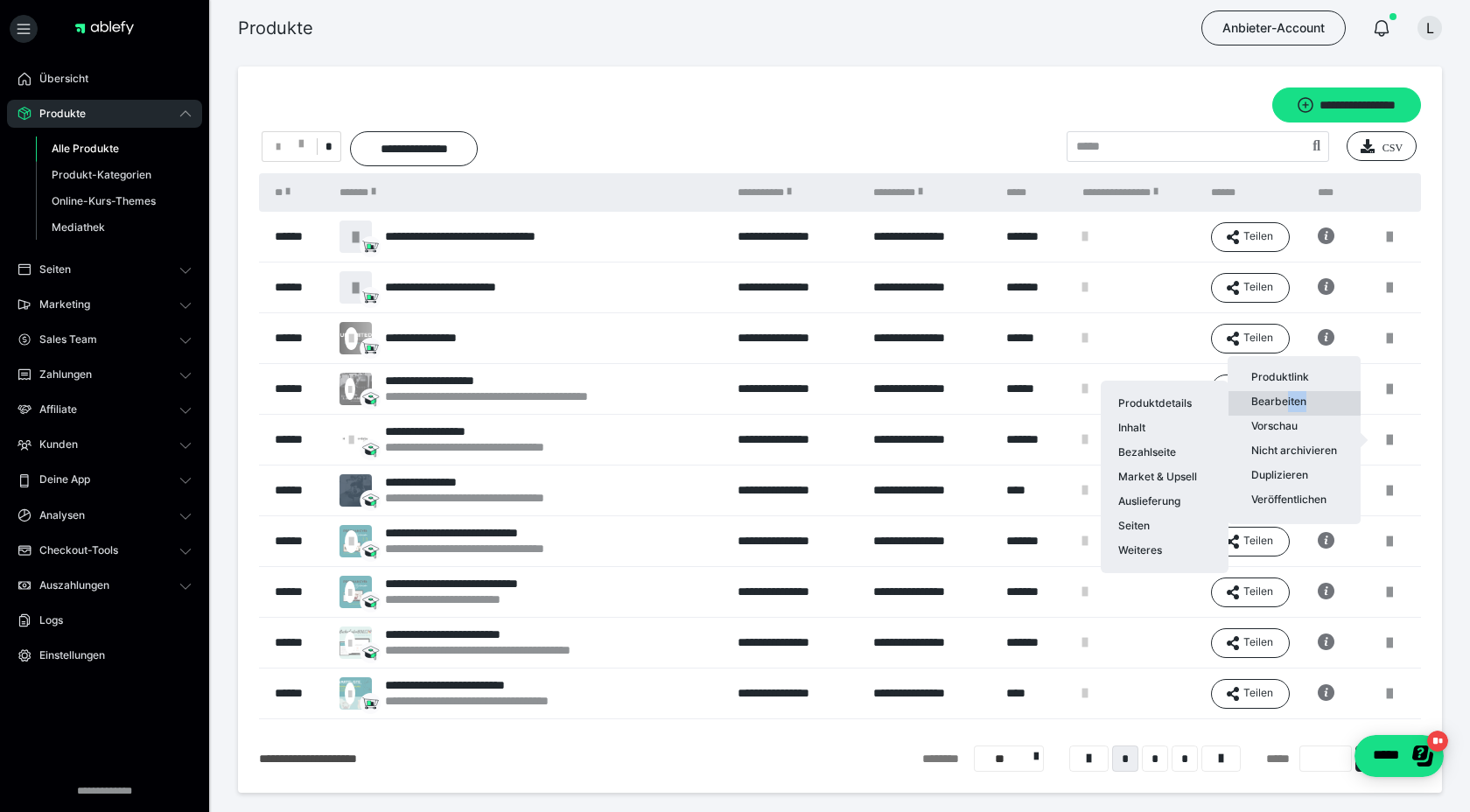 drag, startPoint x: 1286, startPoint y: 404, endPoint x: 1312, endPoint y: 395, distance: 27.513633 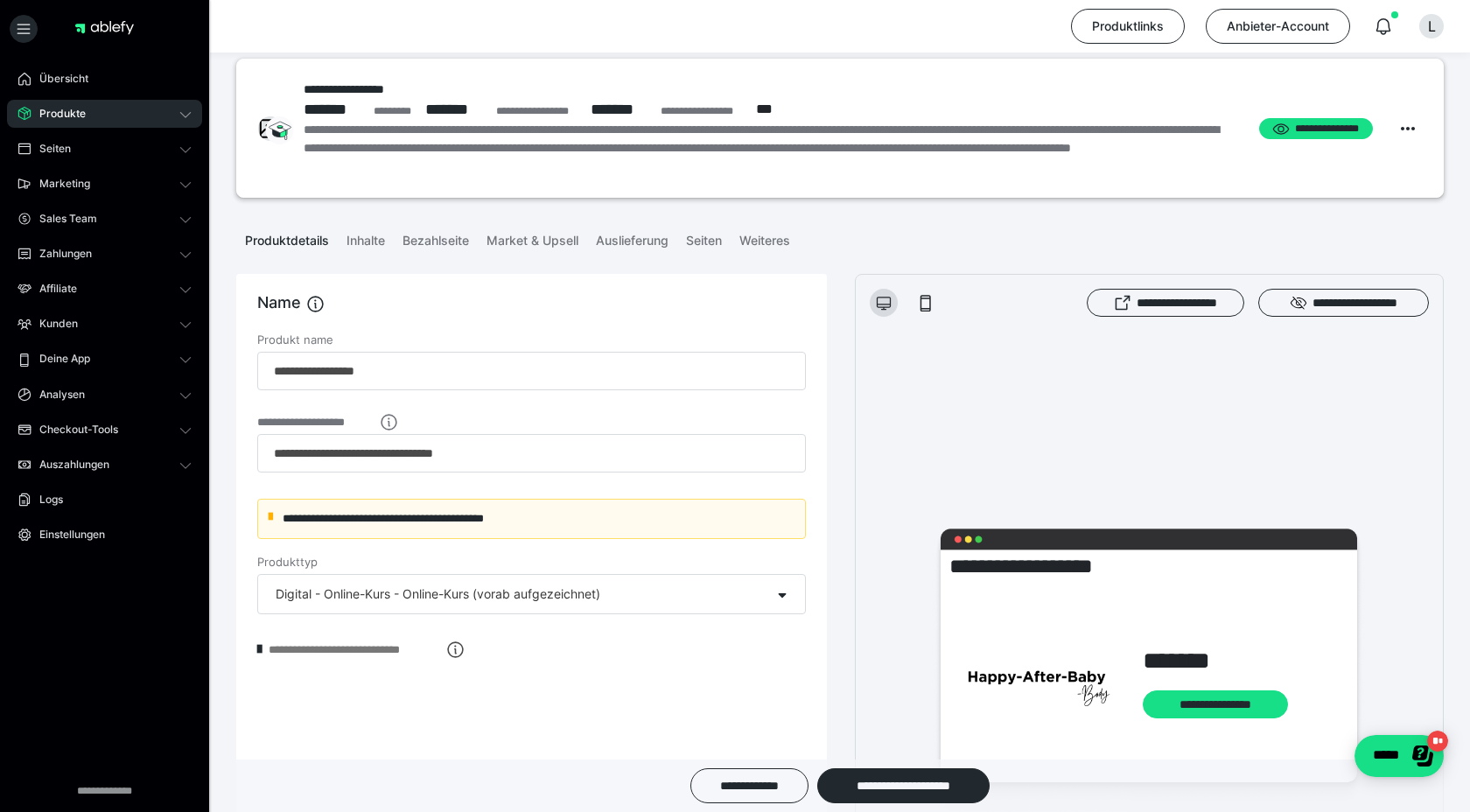 scroll, scrollTop: 0, scrollLeft: 0, axis: both 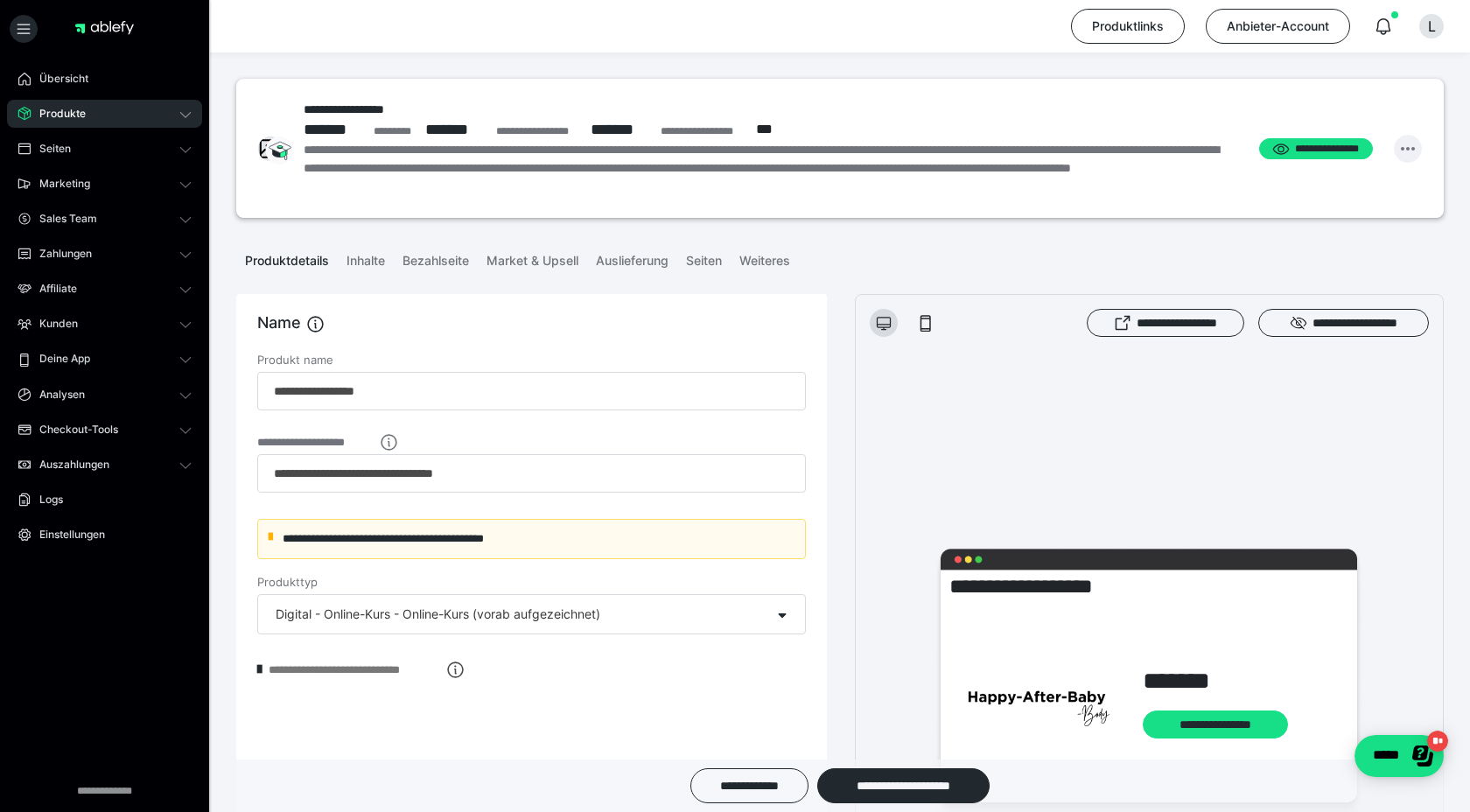 click 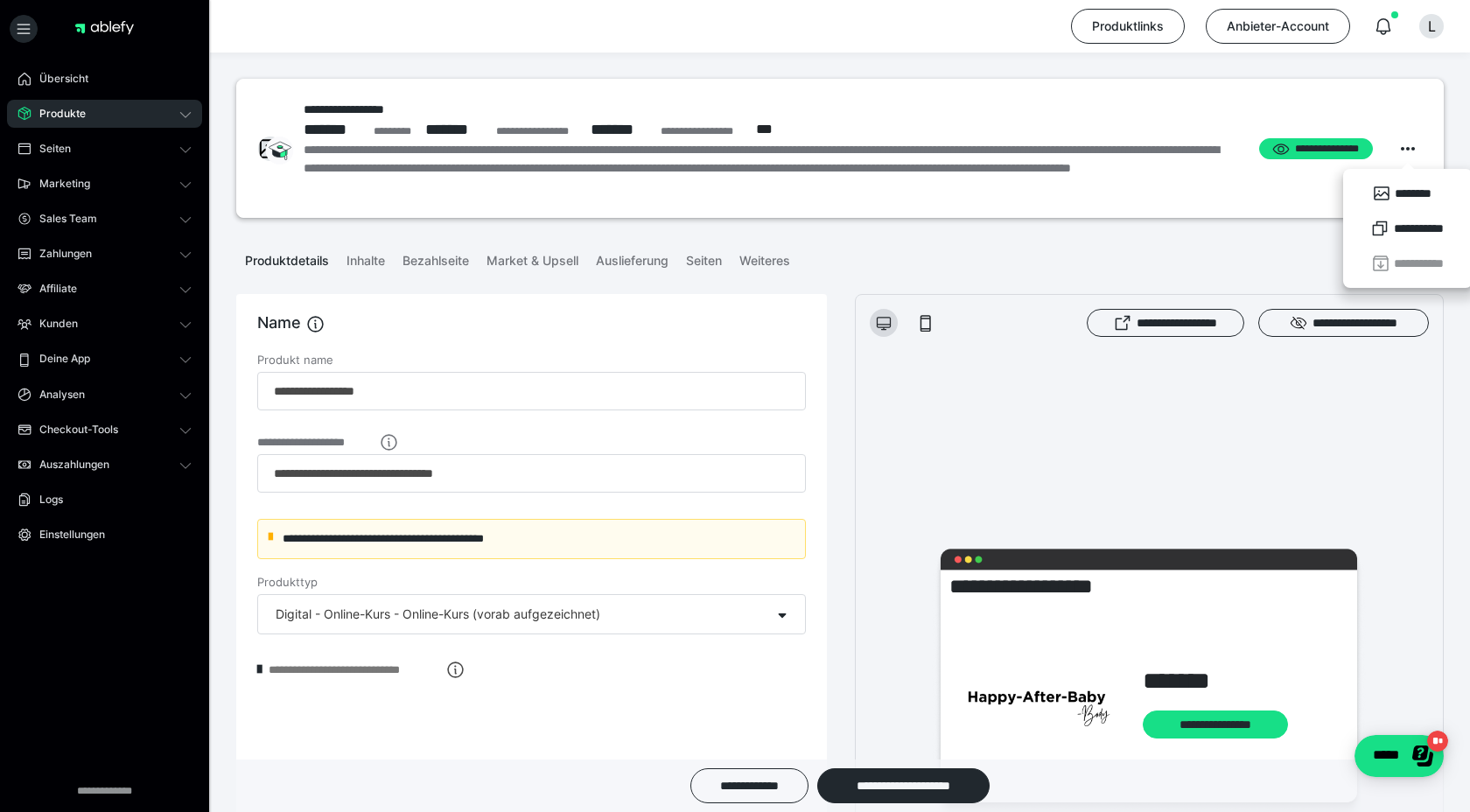 click on "**********" at bounding box center (840, 145) 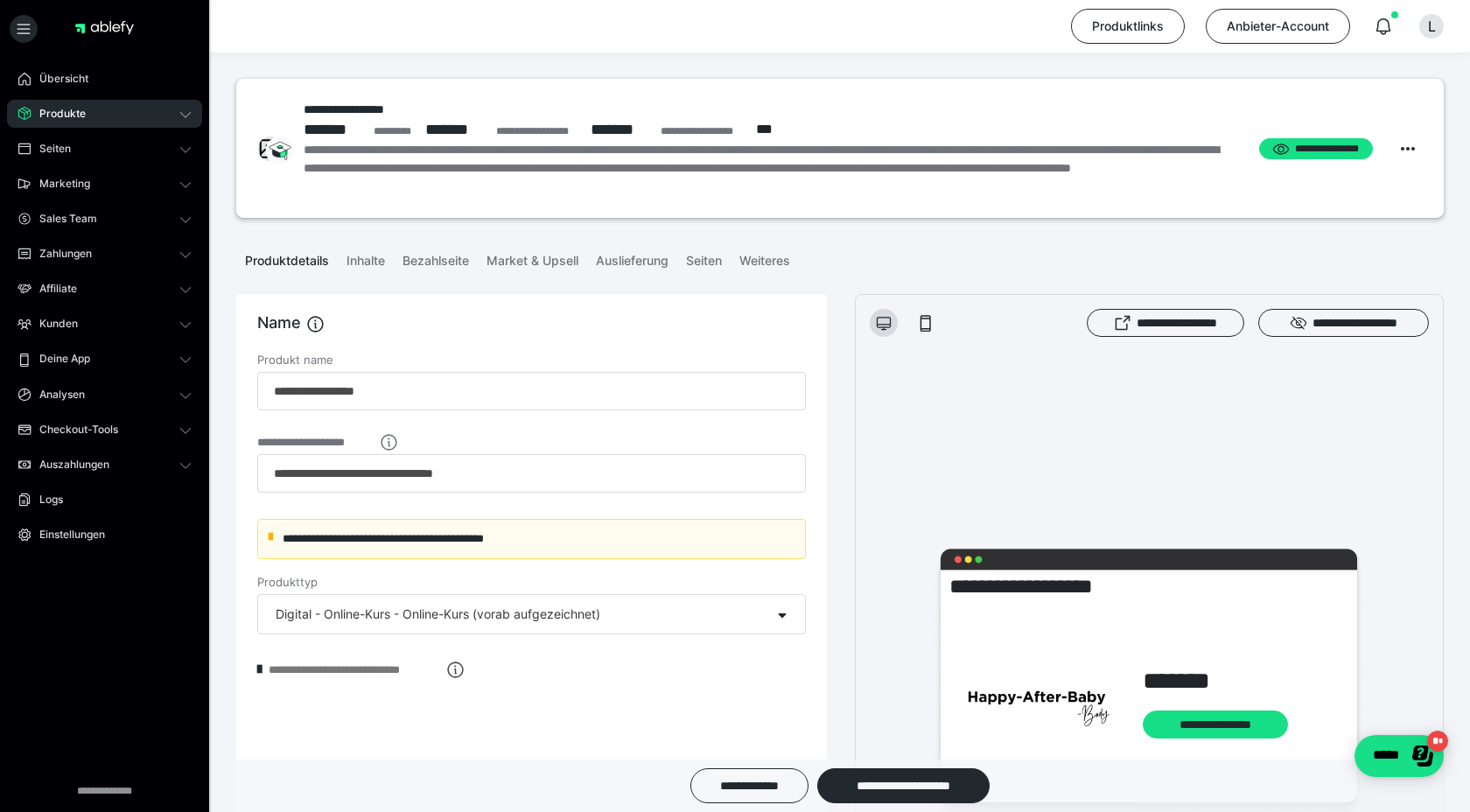 click on "Produkte" at bounding box center [104, 114] 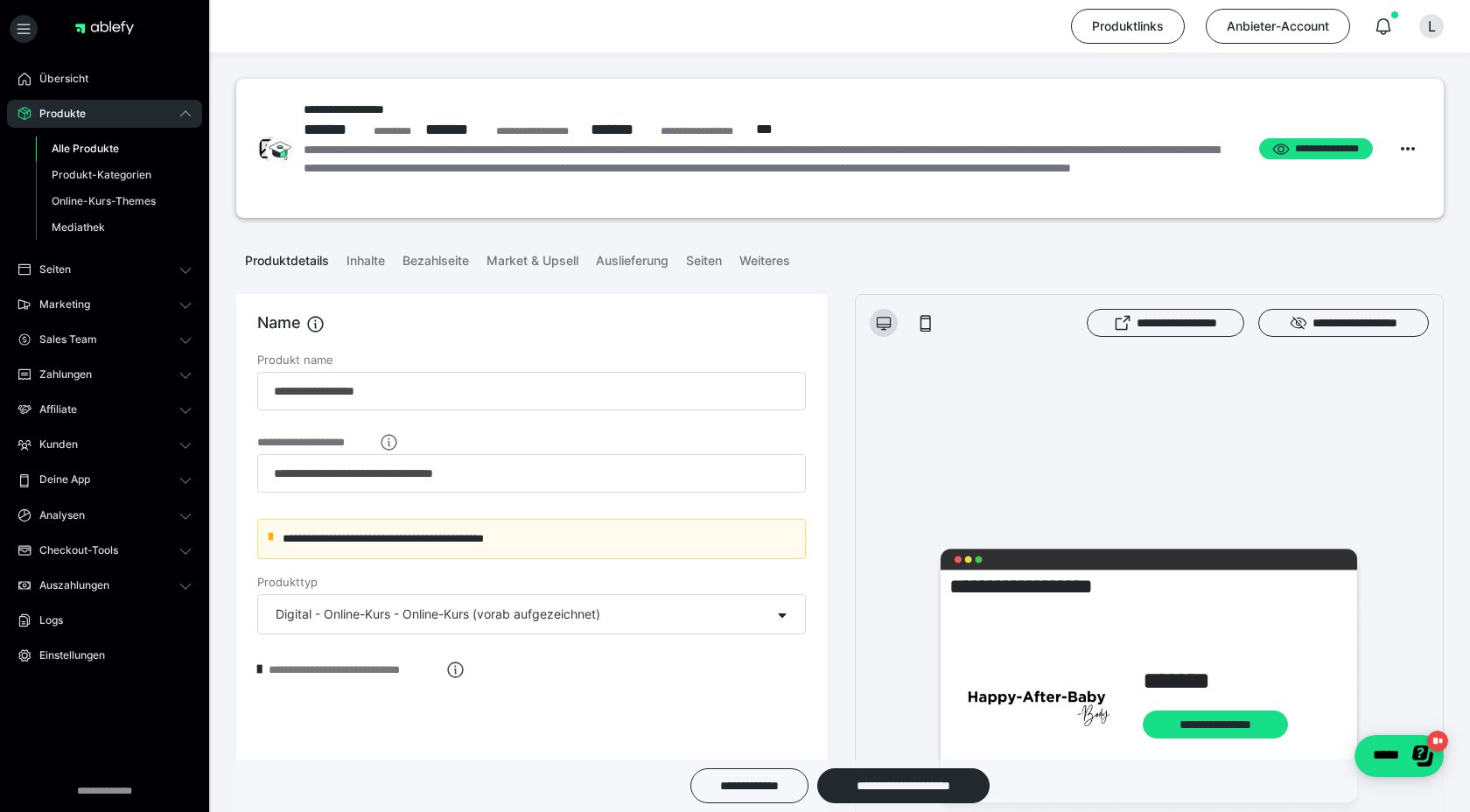 click on "Alle Produkte" at bounding box center (85, 148) 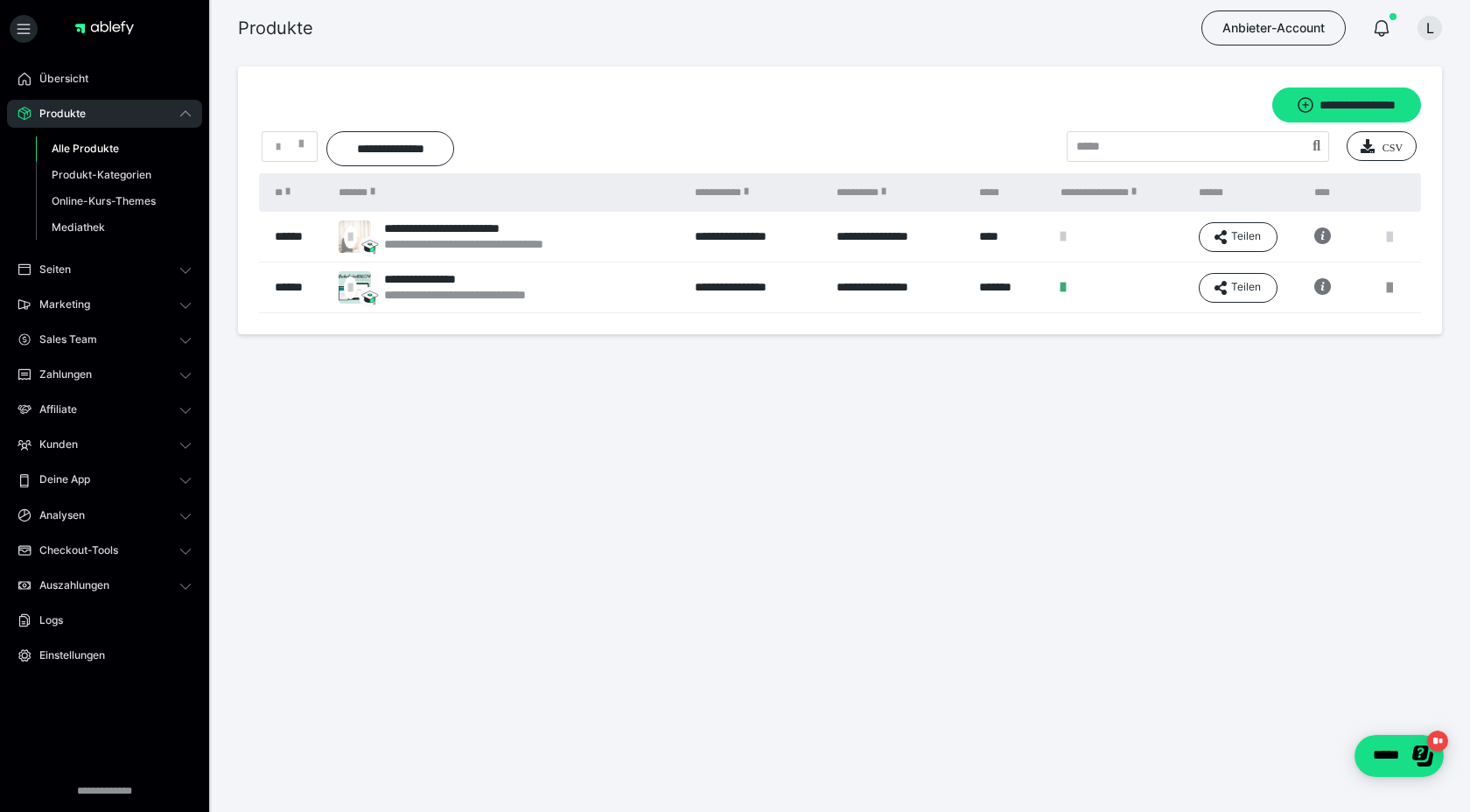 click at bounding box center (1390, 237) 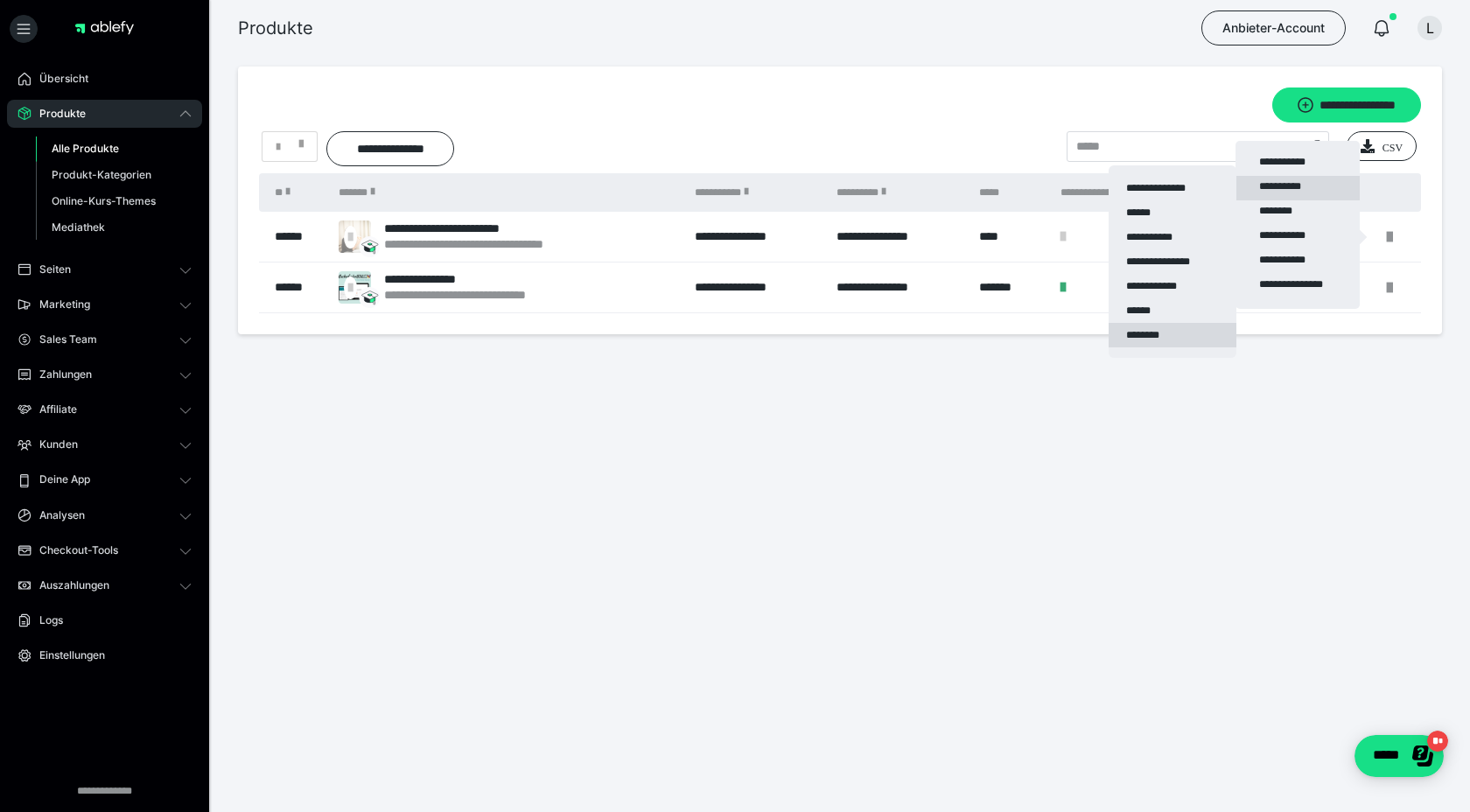 click on "********" at bounding box center [1172, 335] 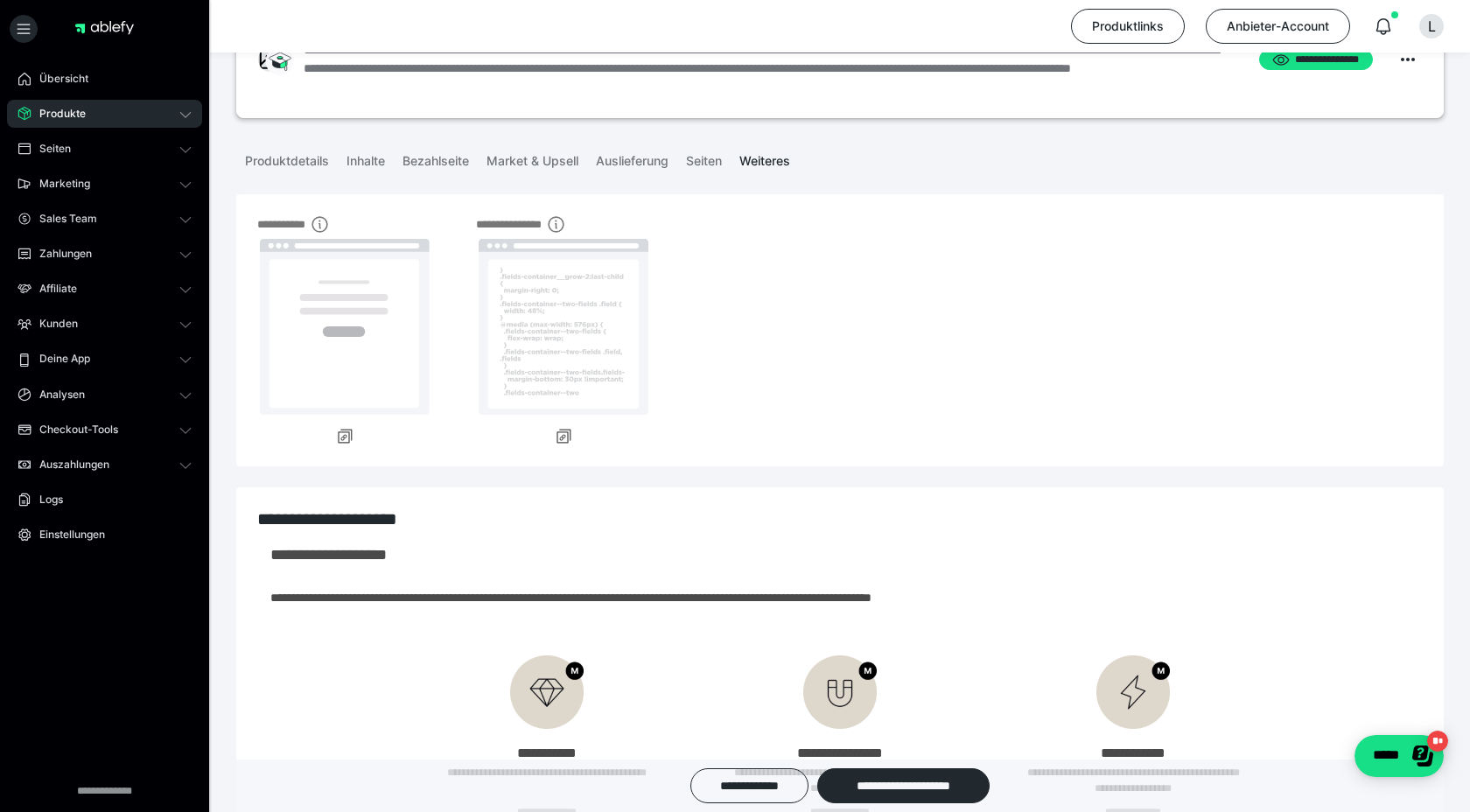 scroll, scrollTop: 0, scrollLeft: 0, axis: both 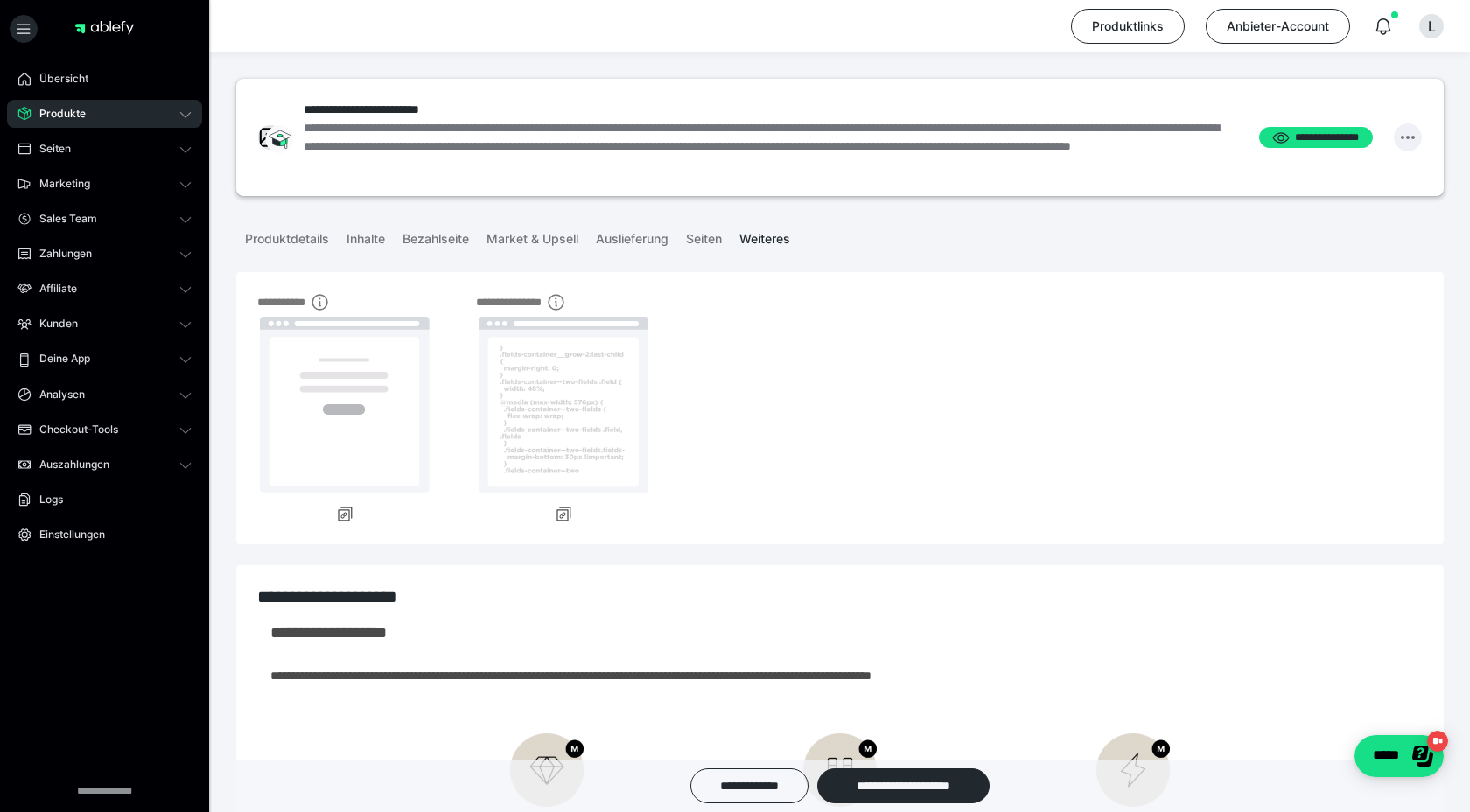 click 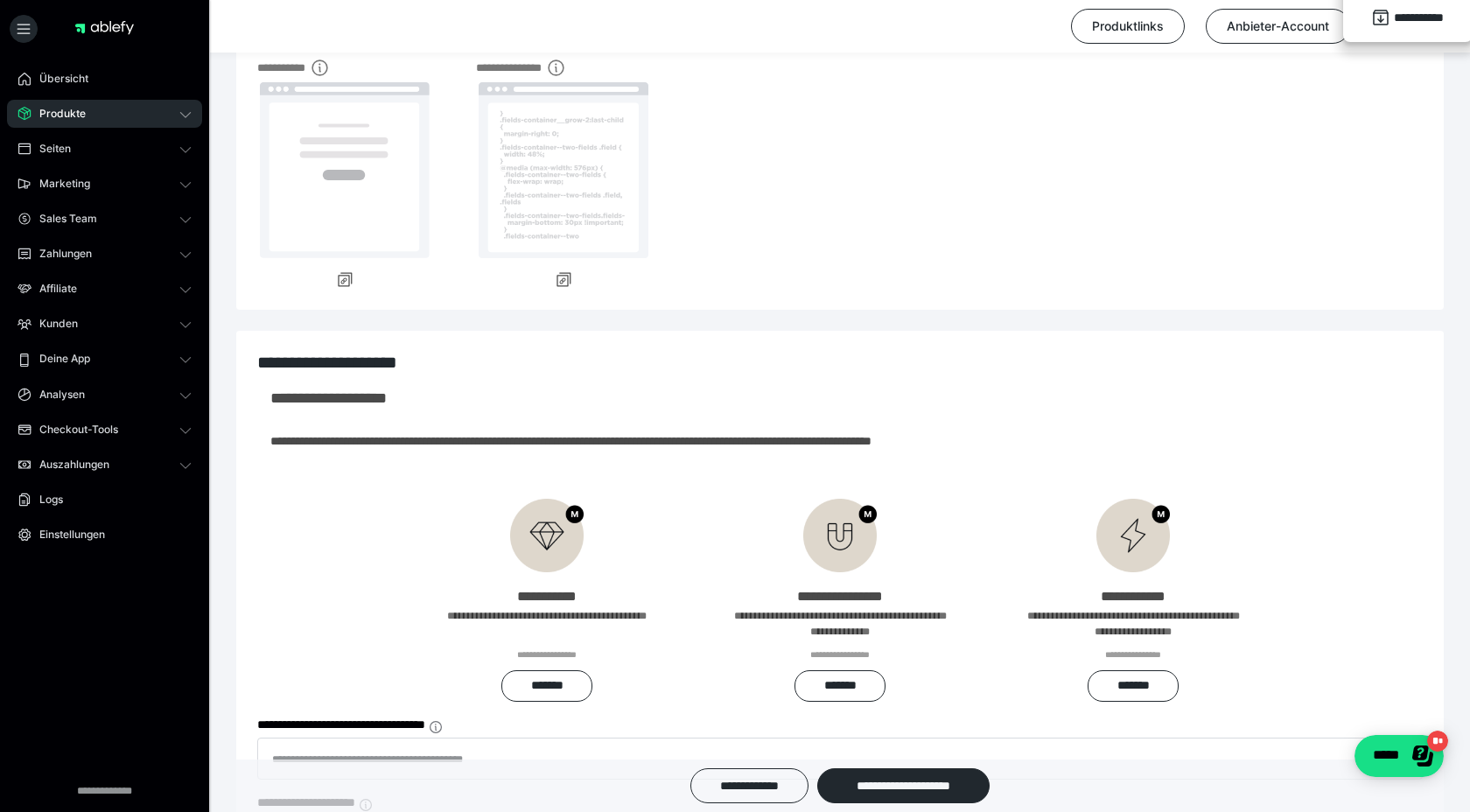 scroll, scrollTop: 235, scrollLeft: 0, axis: vertical 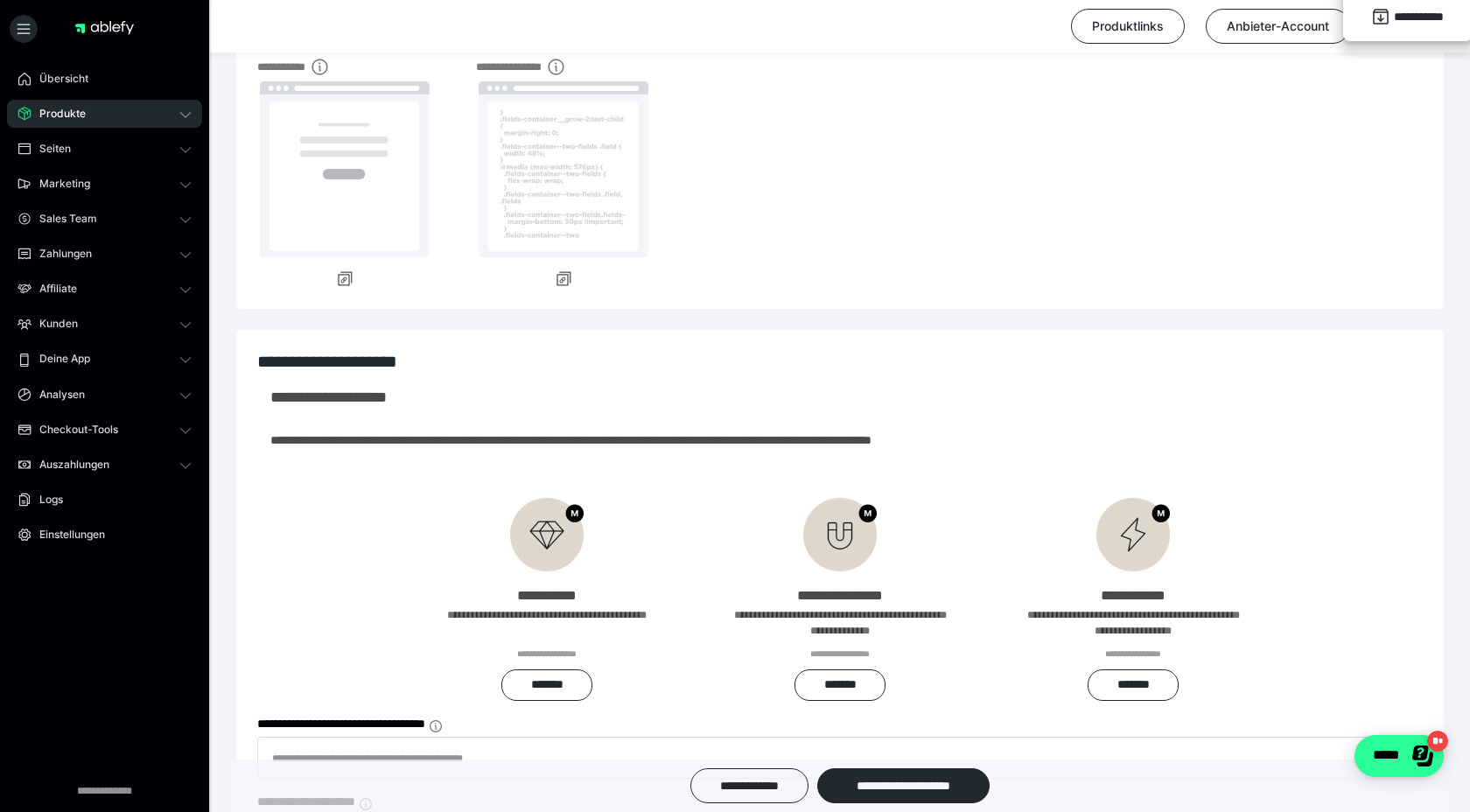 click on "*****" 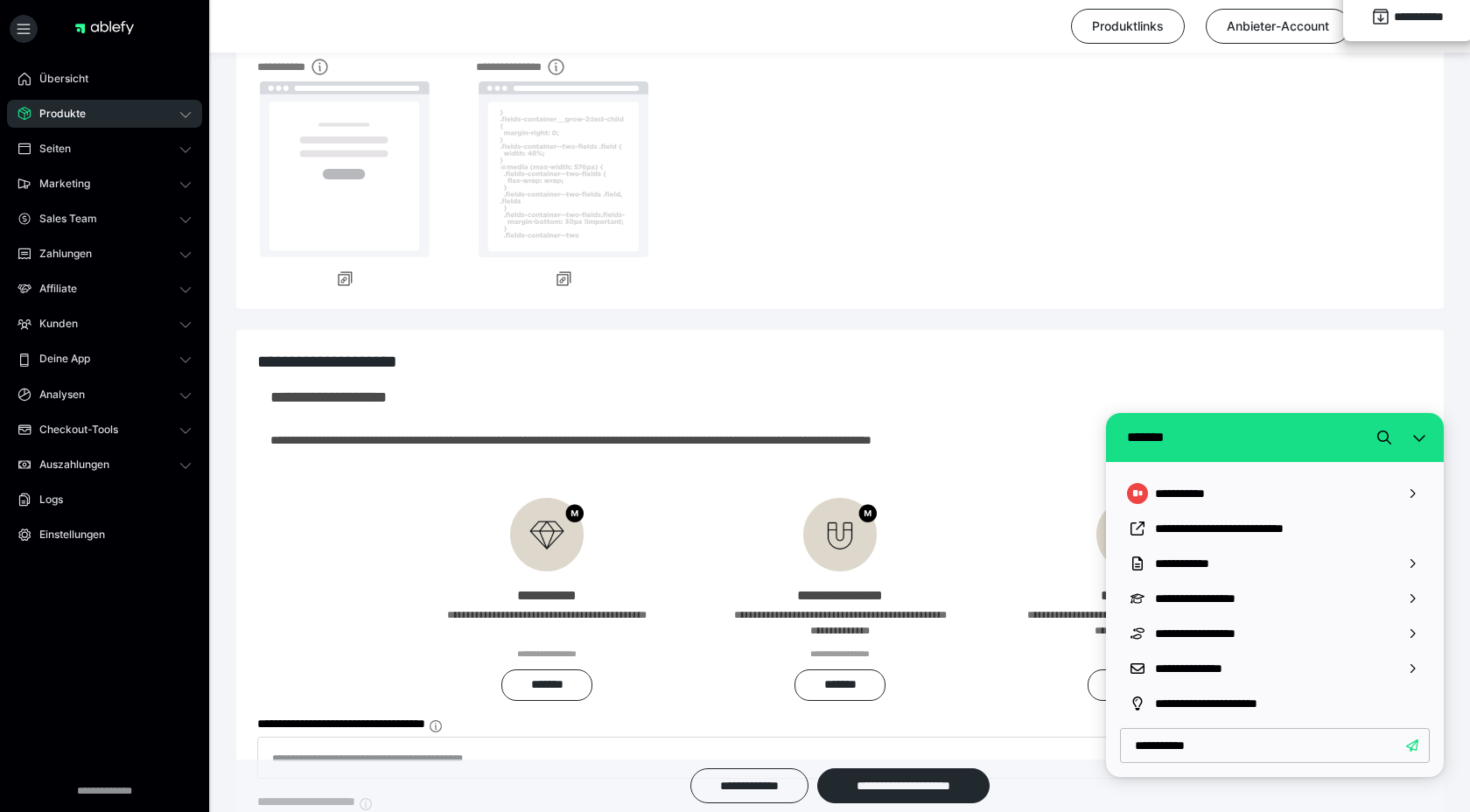 type on "**********" 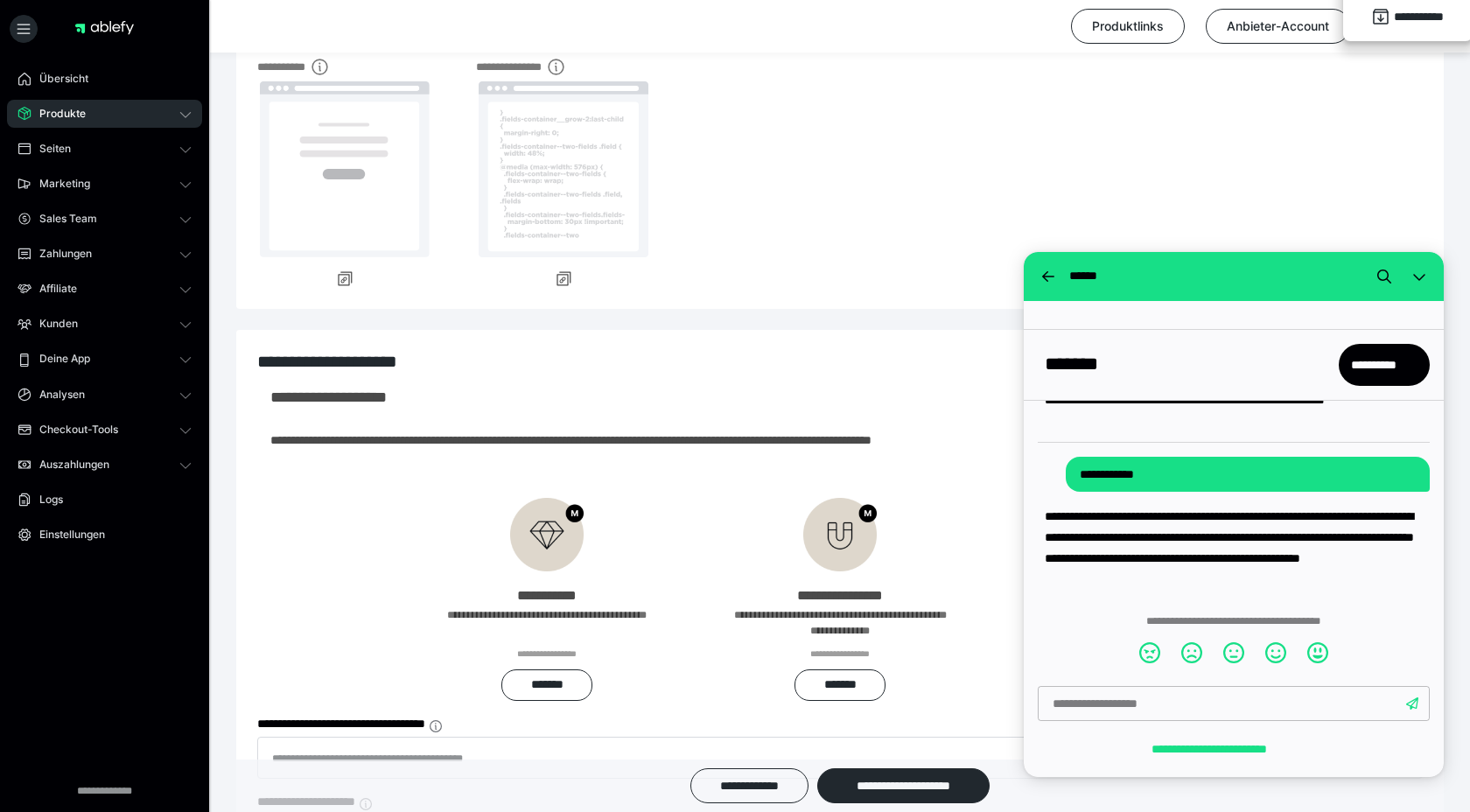 scroll, scrollTop: 48, scrollLeft: 0, axis: vertical 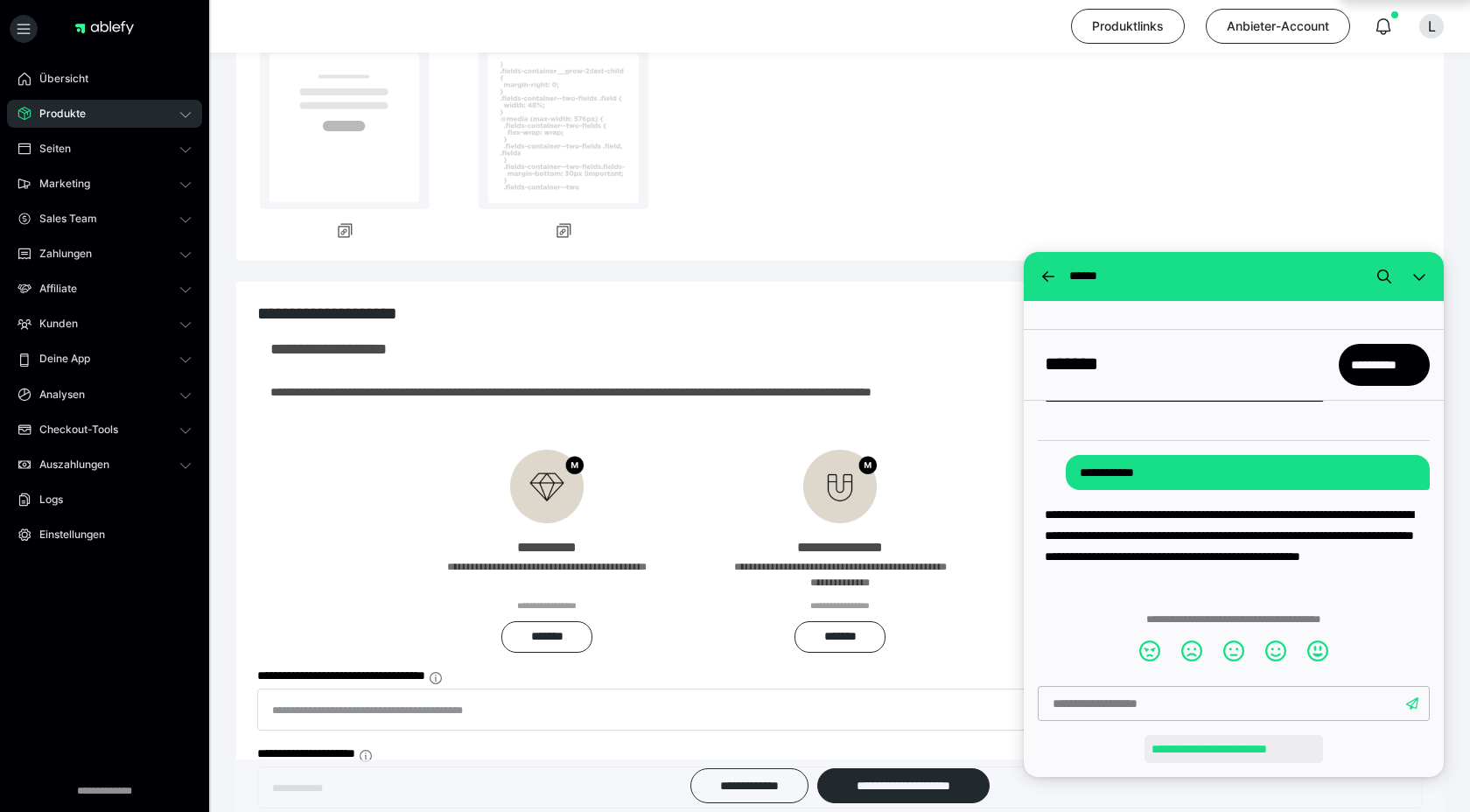 click on "**********" at bounding box center [1234, 749] 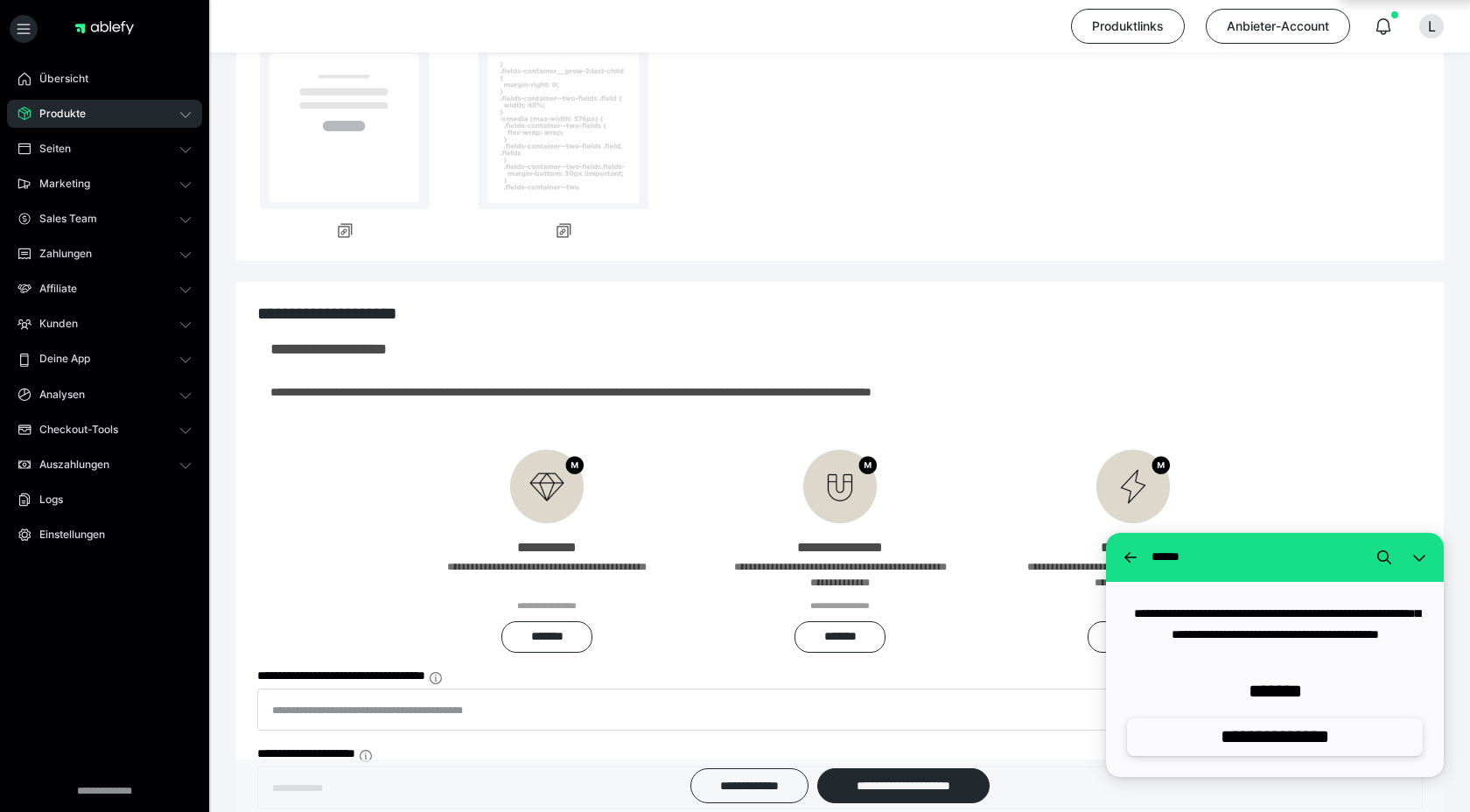click on "**********" at bounding box center [1275, 737] 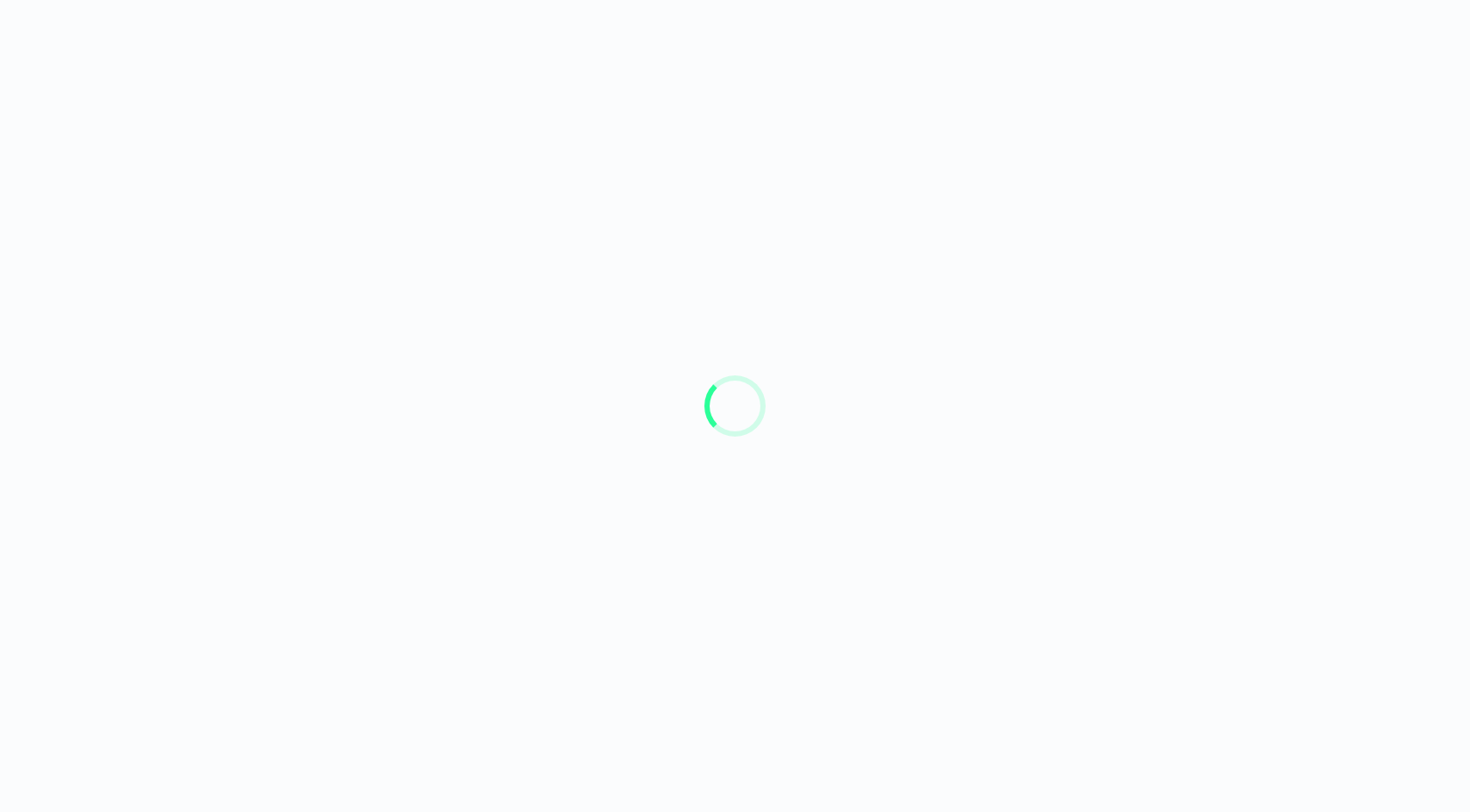 scroll, scrollTop: 0, scrollLeft: 0, axis: both 